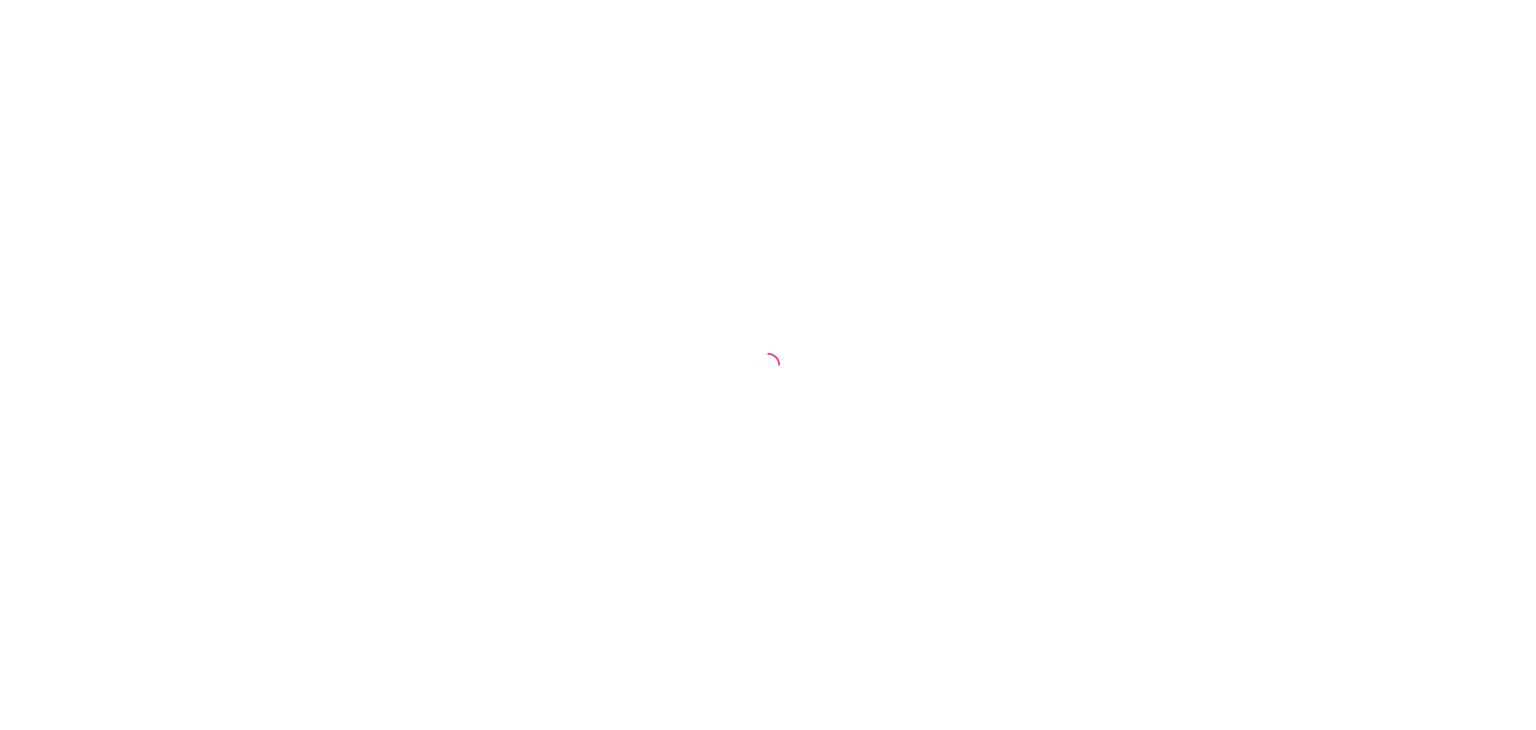 scroll, scrollTop: 0, scrollLeft: 0, axis: both 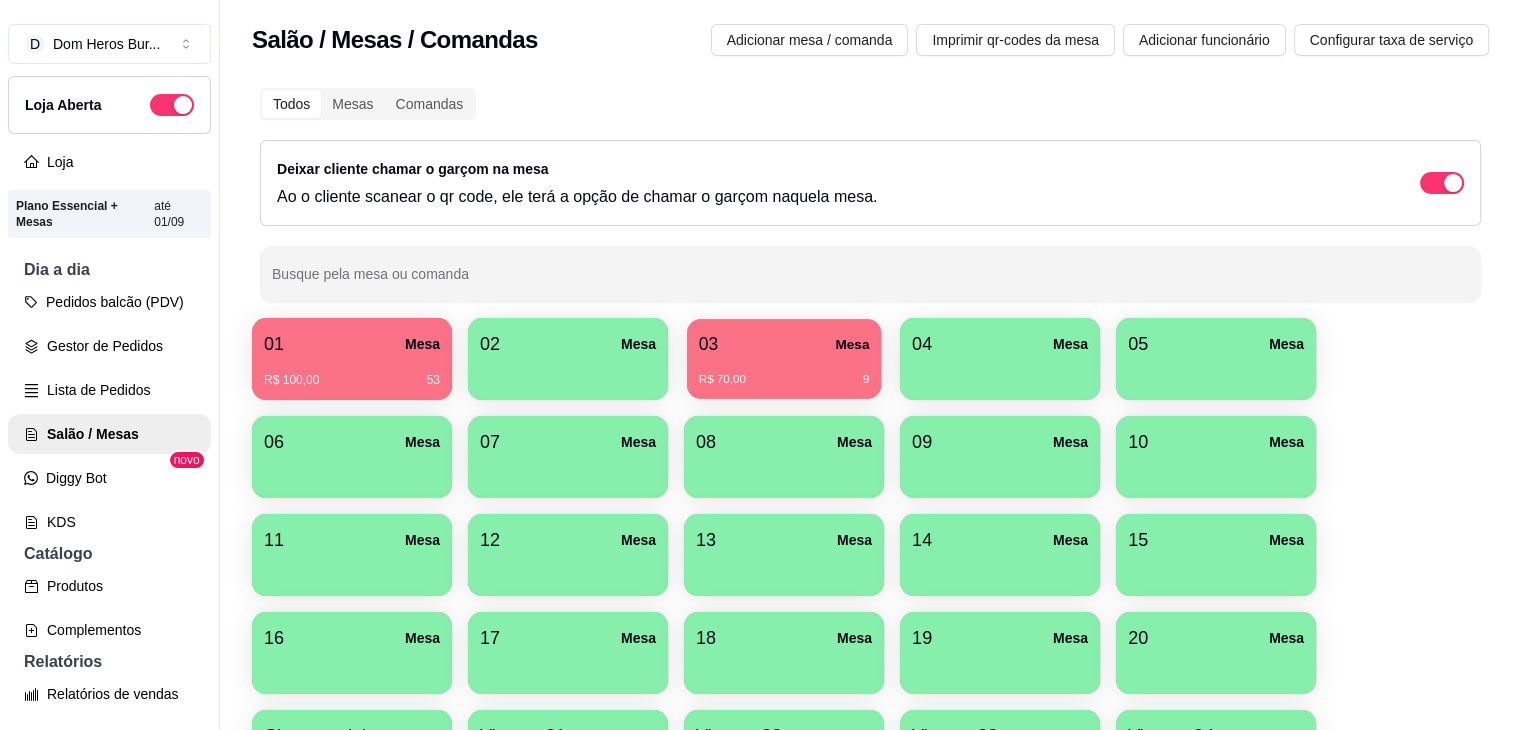 click on "R$ 70,00 9" at bounding box center [784, 380] 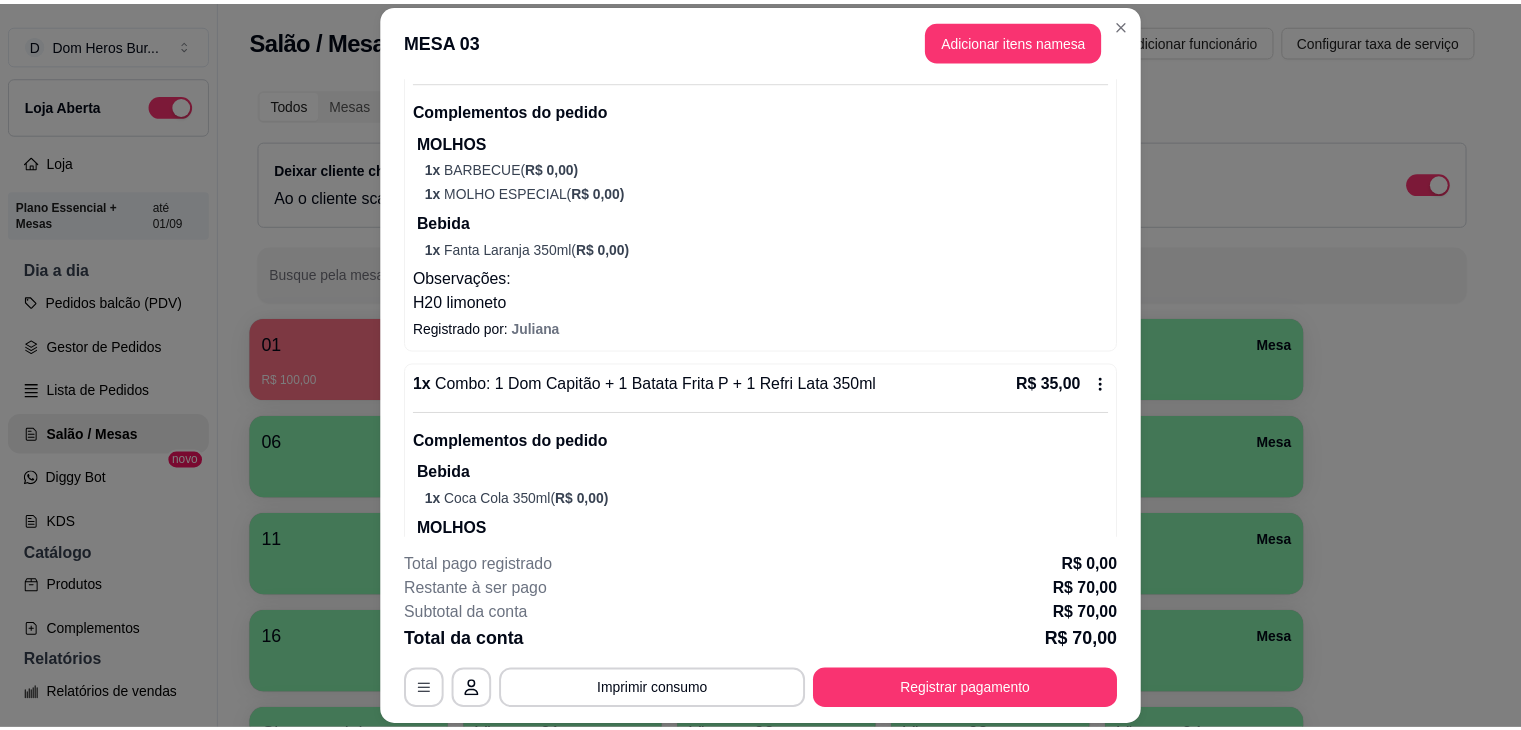 scroll, scrollTop: 327, scrollLeft: 0, axis: vertical 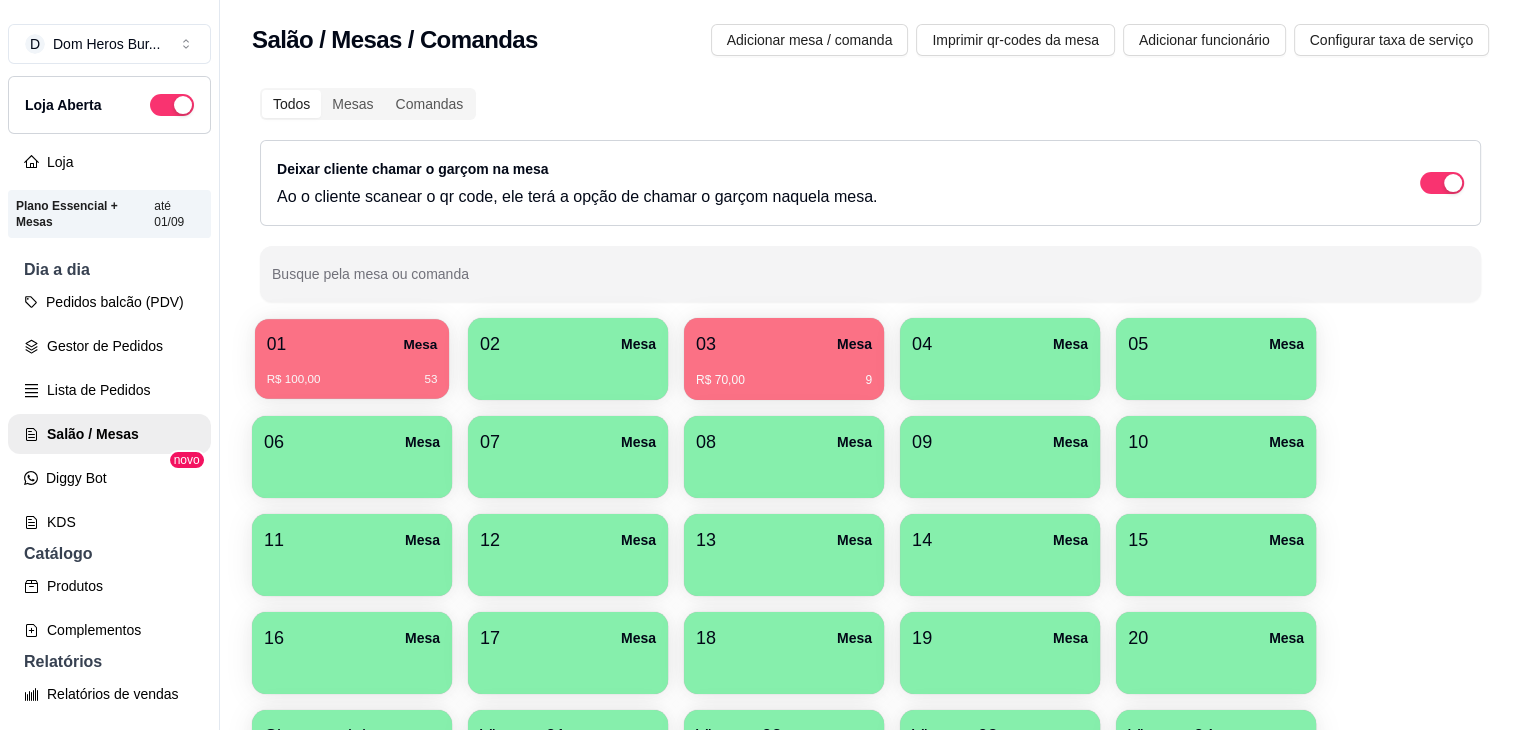 click on "01 Mesa" at bounding box center (352, 344) 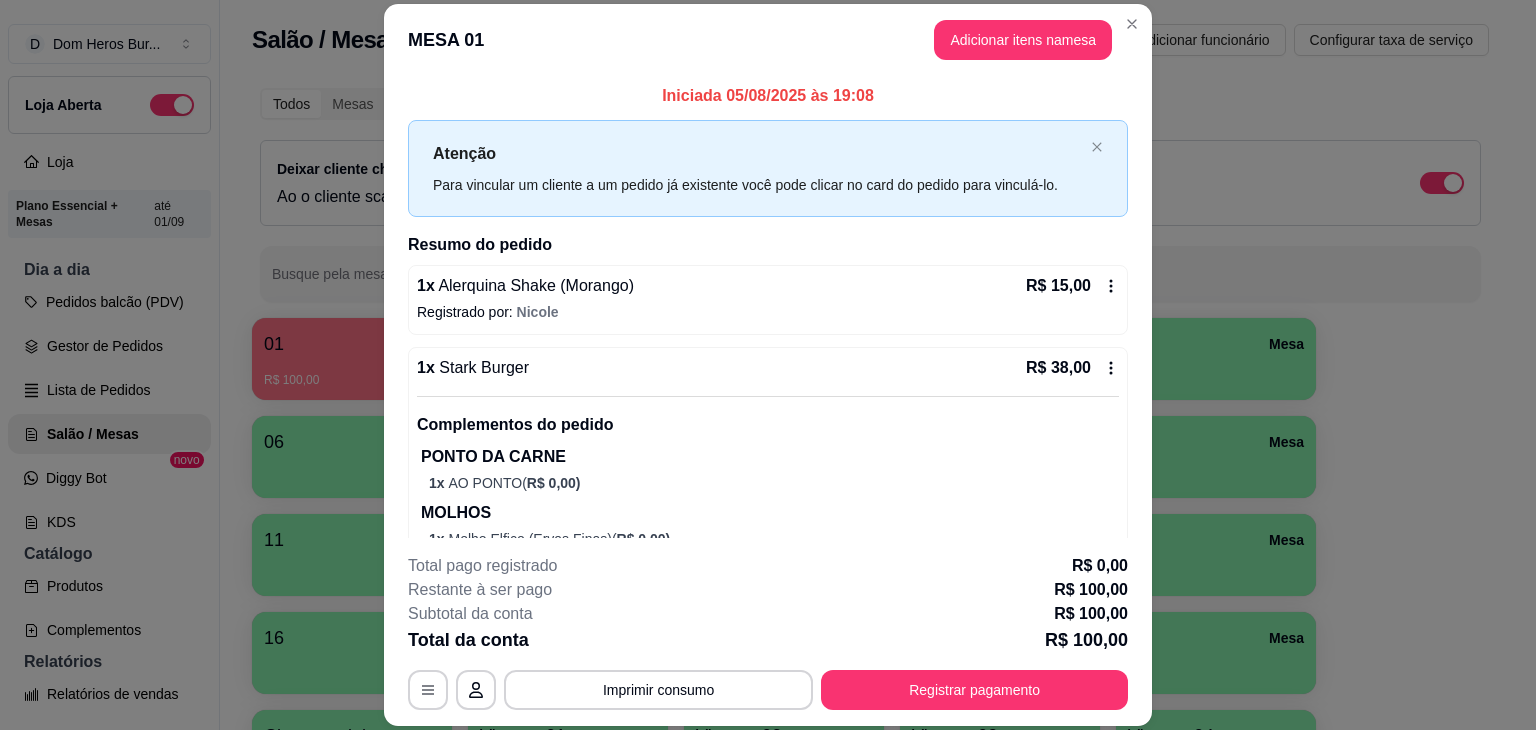 click on "Registrado por: [NAME]" at bounding box center (768, 312) 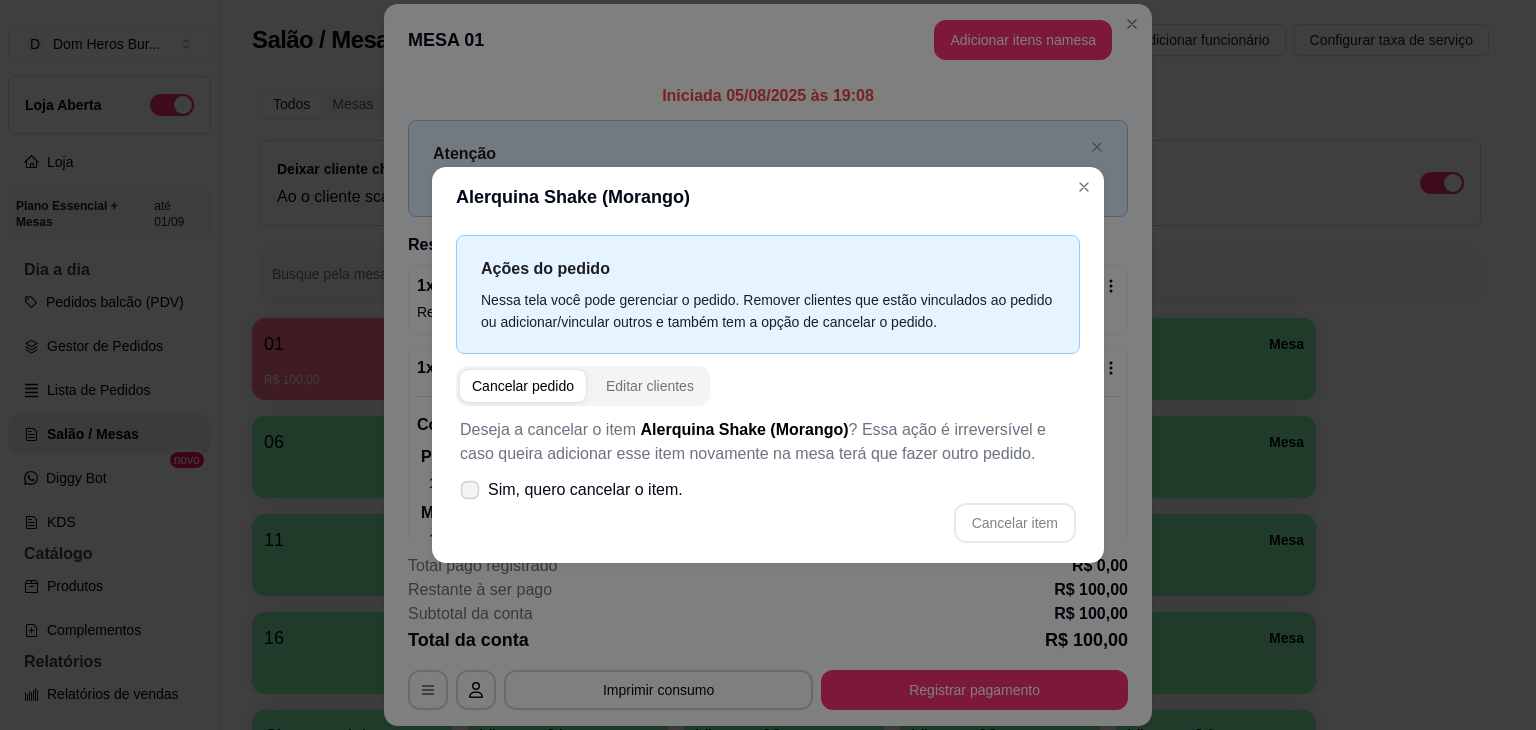 click on "Sim, quero cancelar o item." at bounding box center [571, 490] 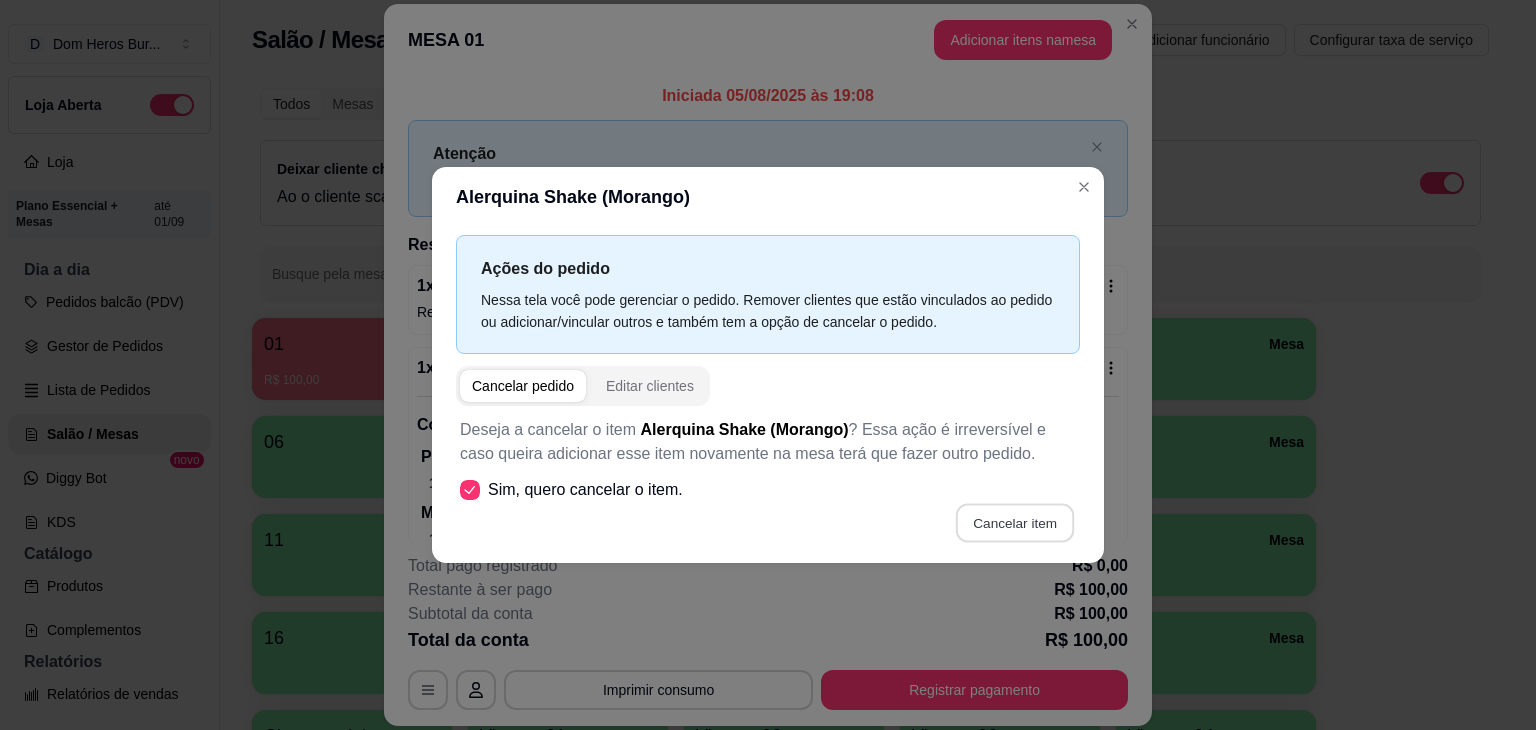 click on "Cancelar item" at bounding box center [1014, 523] 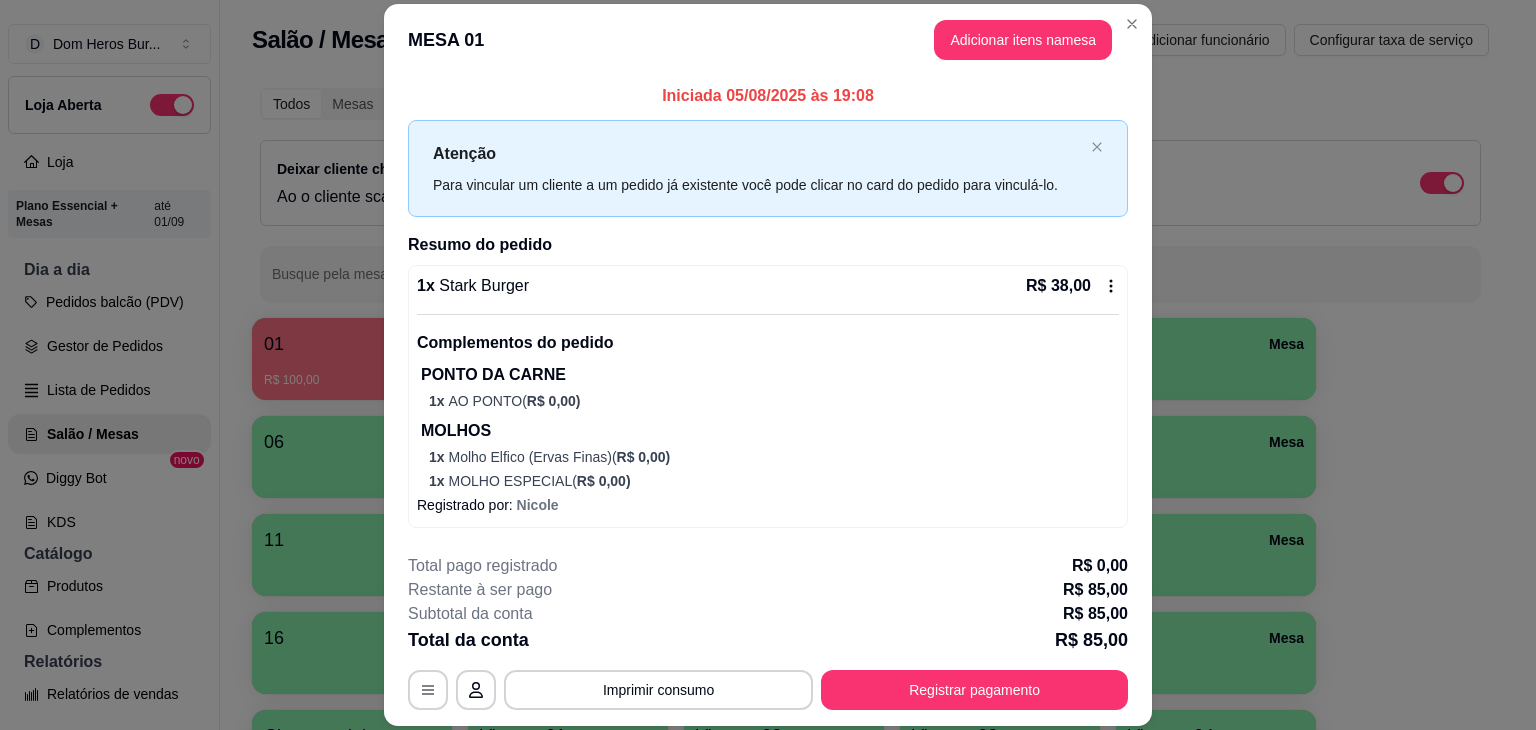 click on "1 x Stark Burger R$ 38,00 Complementos do pedido PONTO DA CARNE 1 x AO PONTO ( R$ 0,00 ) MOLHOS 1 x Molho Elfico (Ervas Finas) ( R$ 0,00 ) 1 x MOLHO ESPECIAL ( R$ 0,00 )" at bounding box center [768, 382] 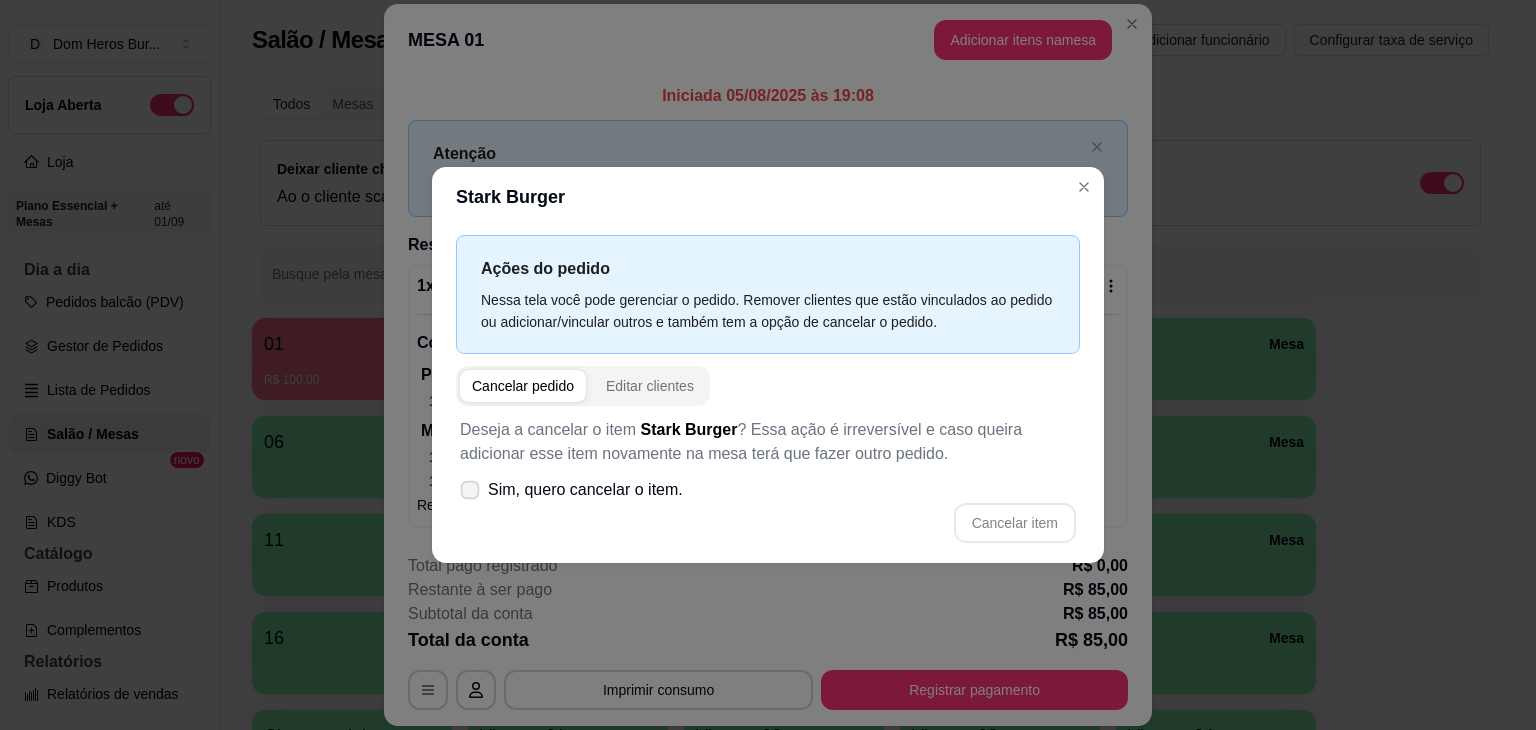 click on "Sim, quero cancelar o item." at bounding box center (585, 490) 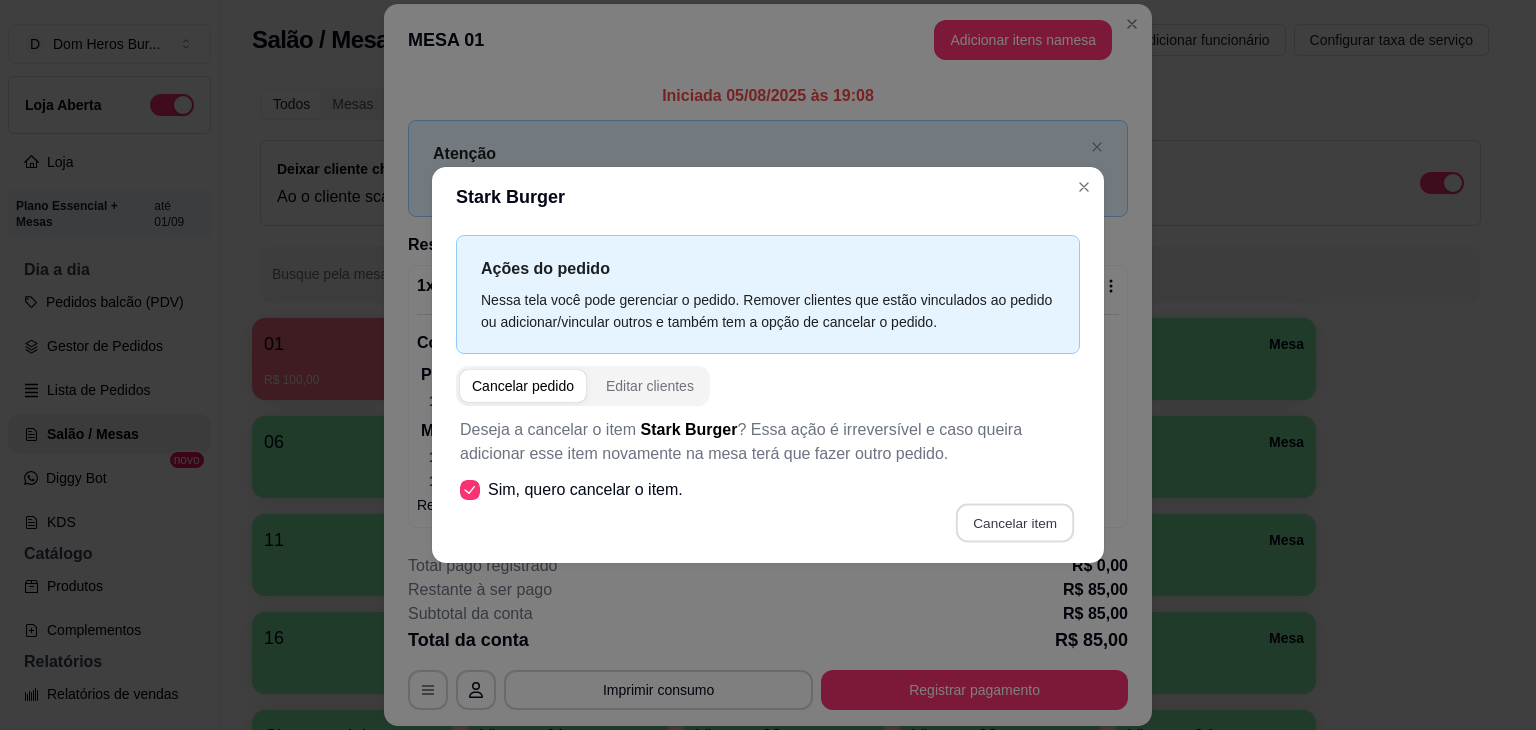 click on "Cancelar item" at bounding box center [1014, 523] 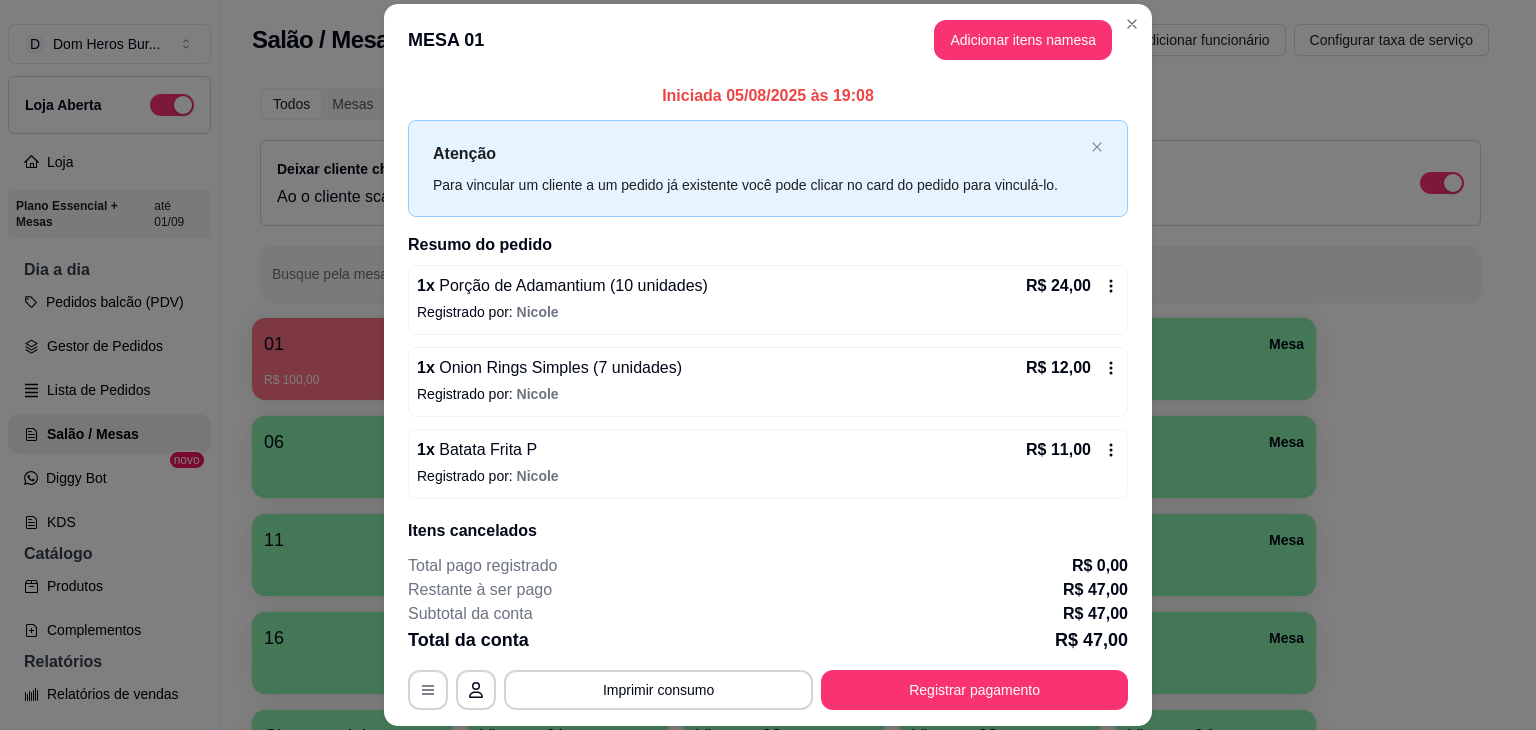 click on "Registrado por: [NAME]" at bounding box center (768, 312) 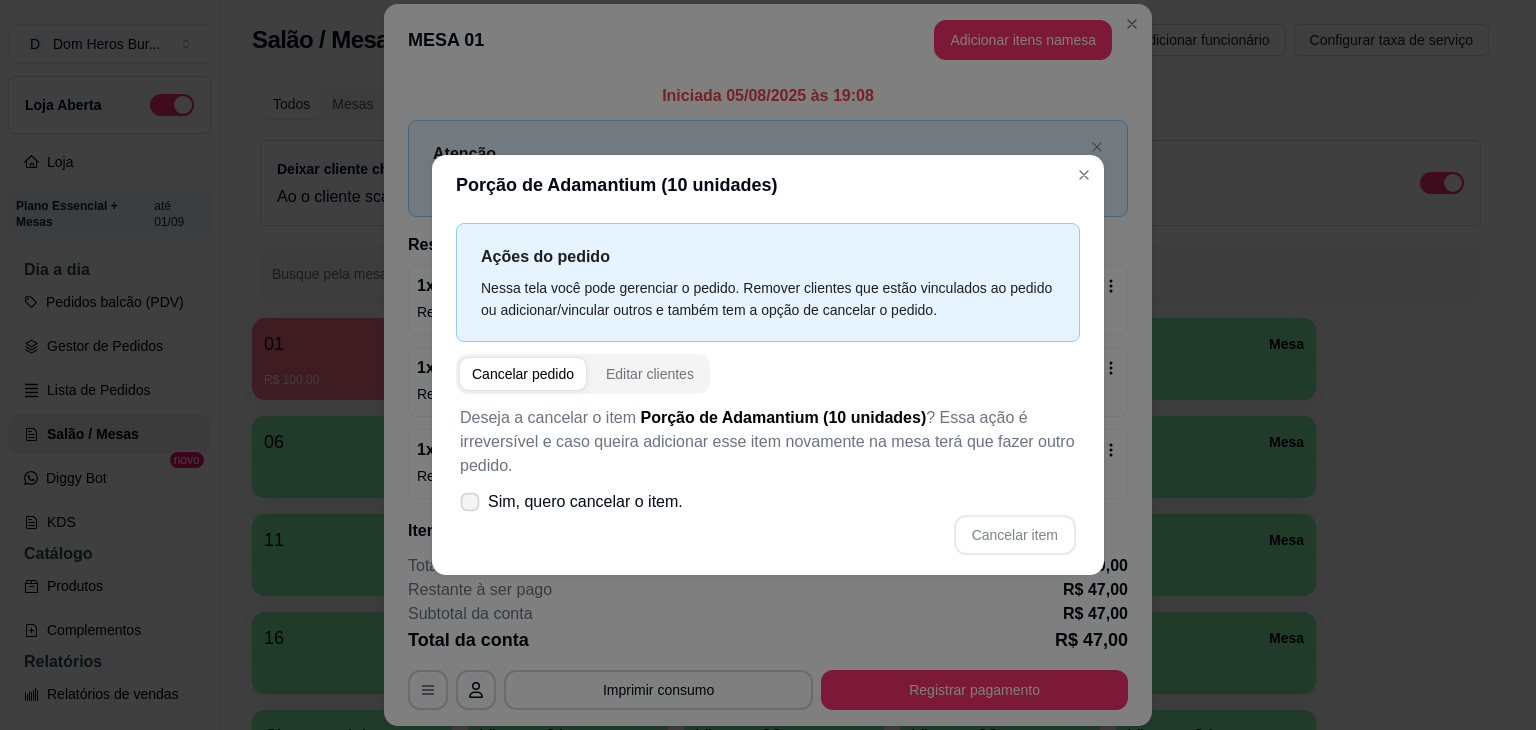 click on "Sim, quero cancelar o item." at bounding box center (571, 502) 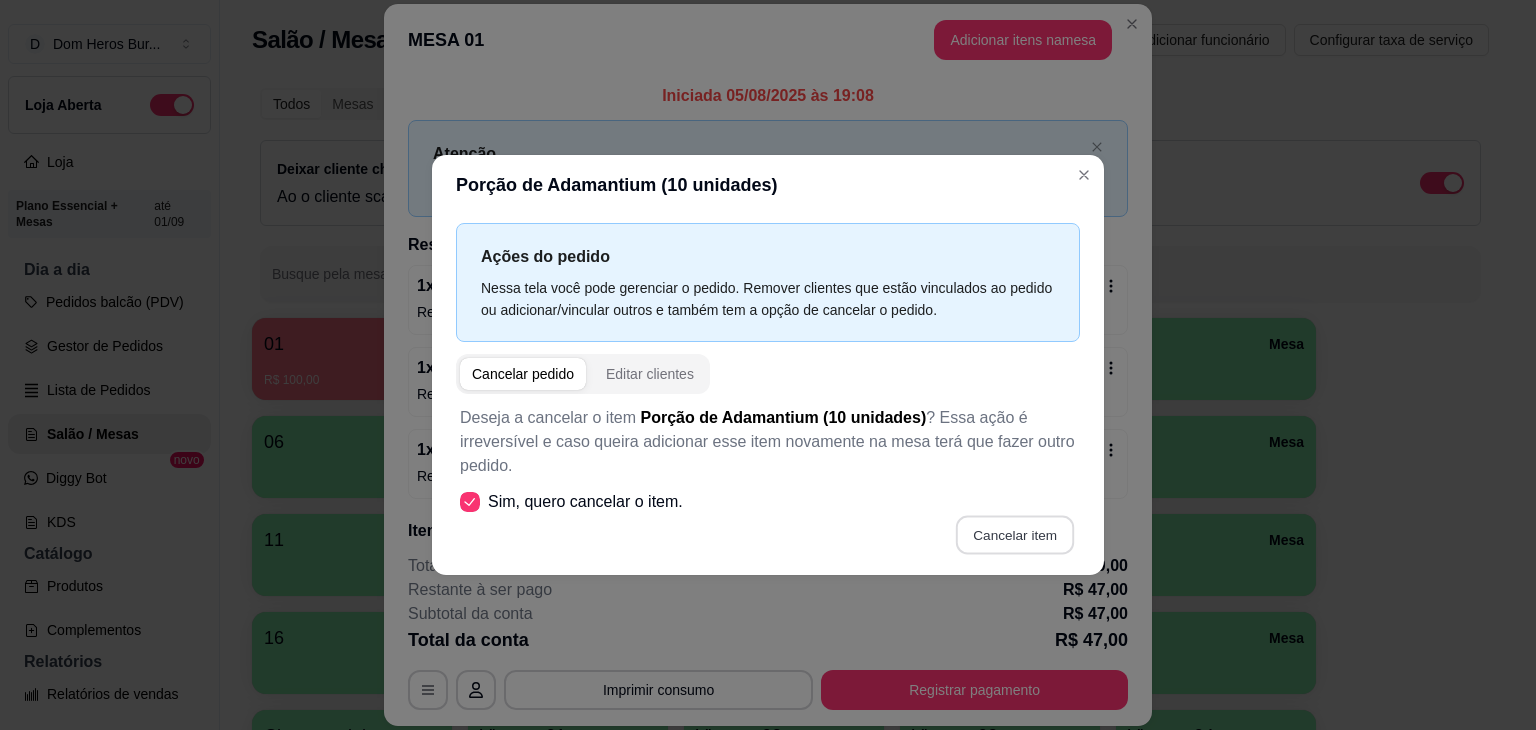 click on "Cancelar item" at bounding box center (1014, 535) 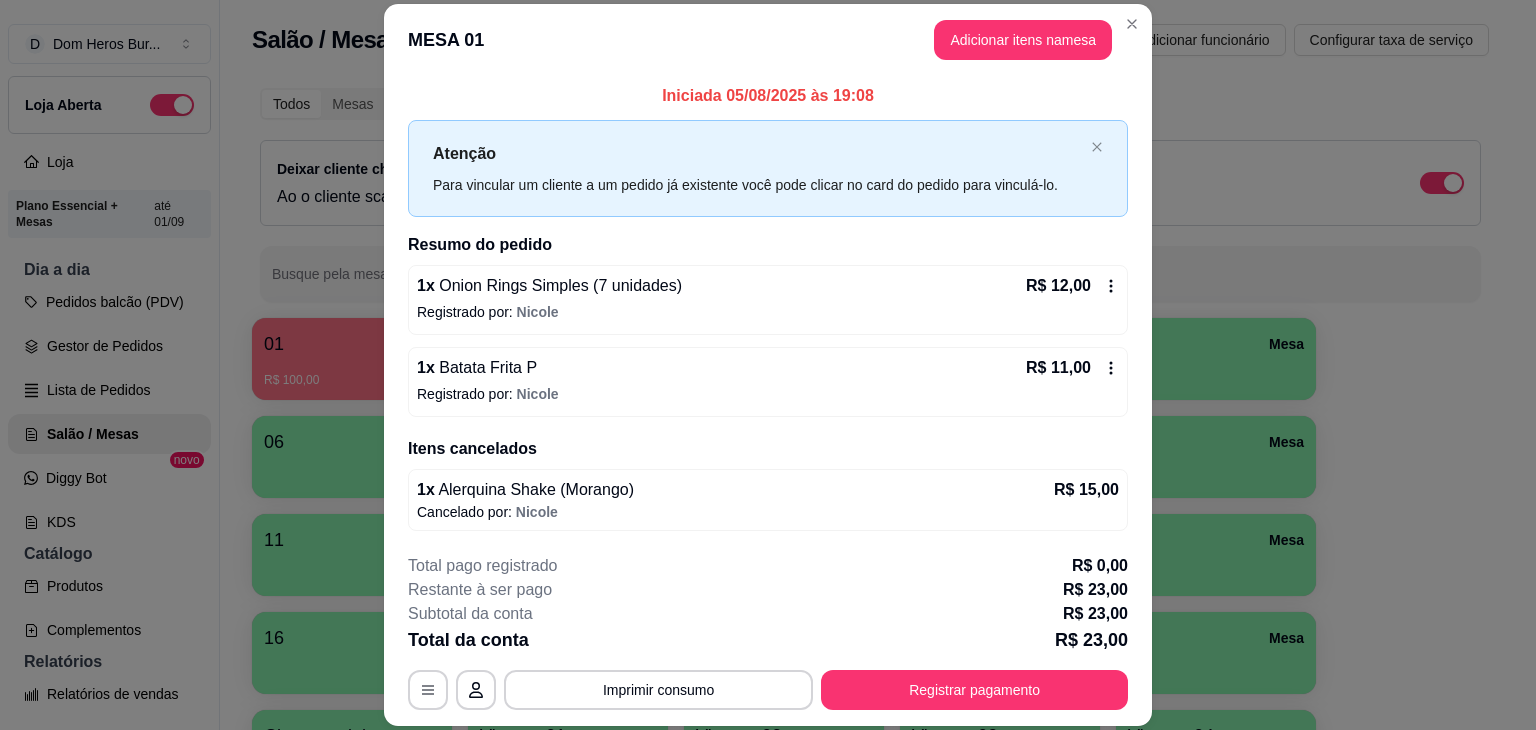 click on "Registrado por: [NAME]" at bounding box center [768, 312] 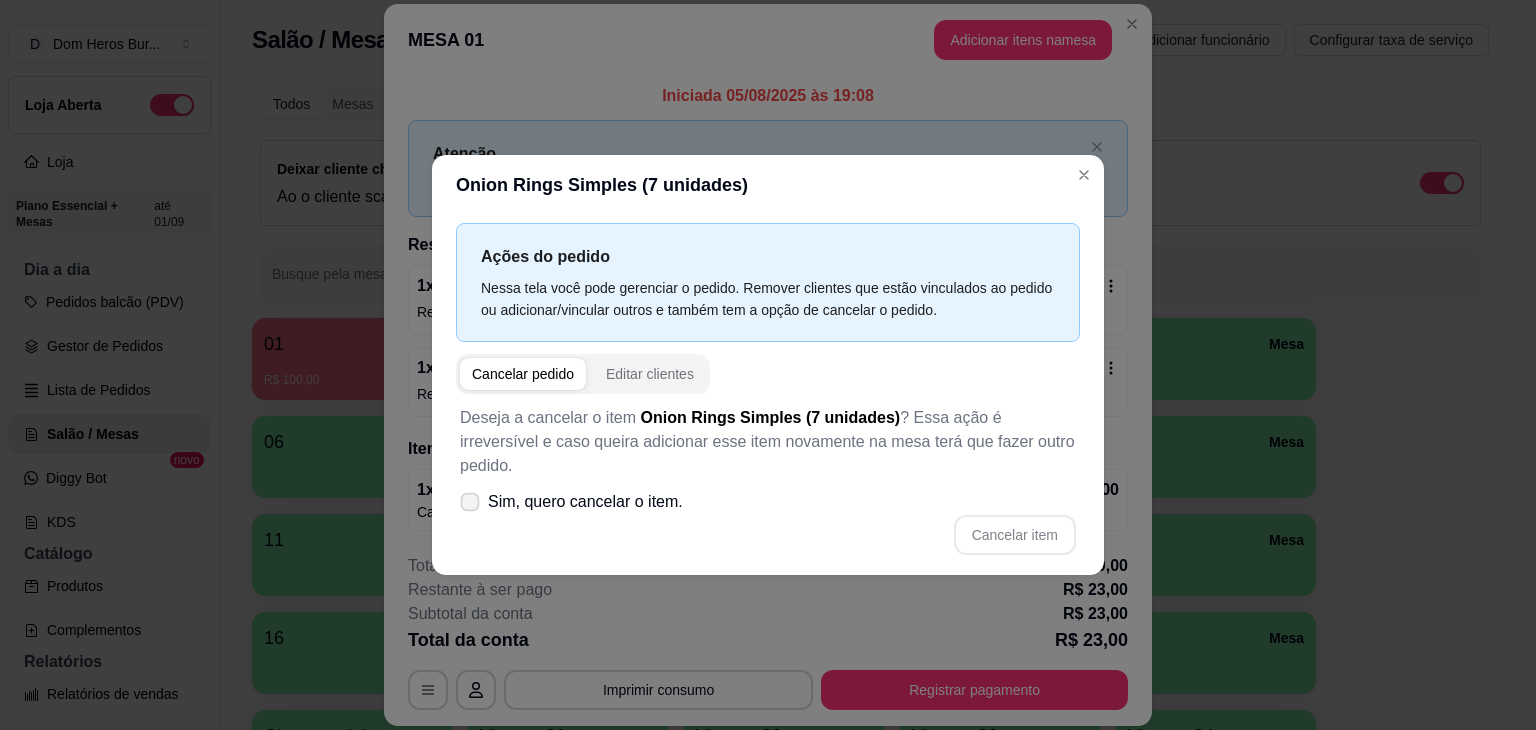 click on "Sim, quero cancelar o item." at bounding box center (585, 502) 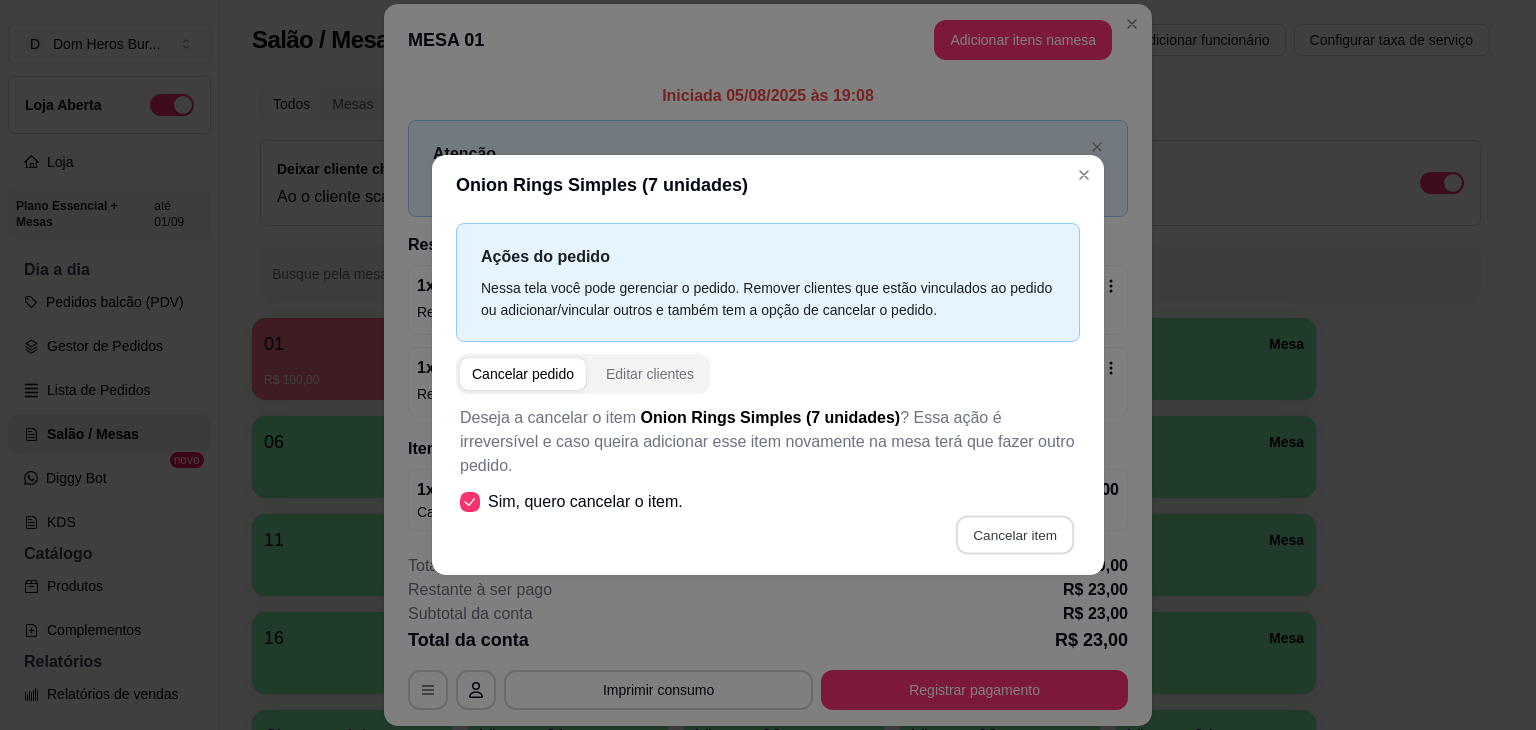 click on "Cancelar item" at bounding box center (1014, 535) 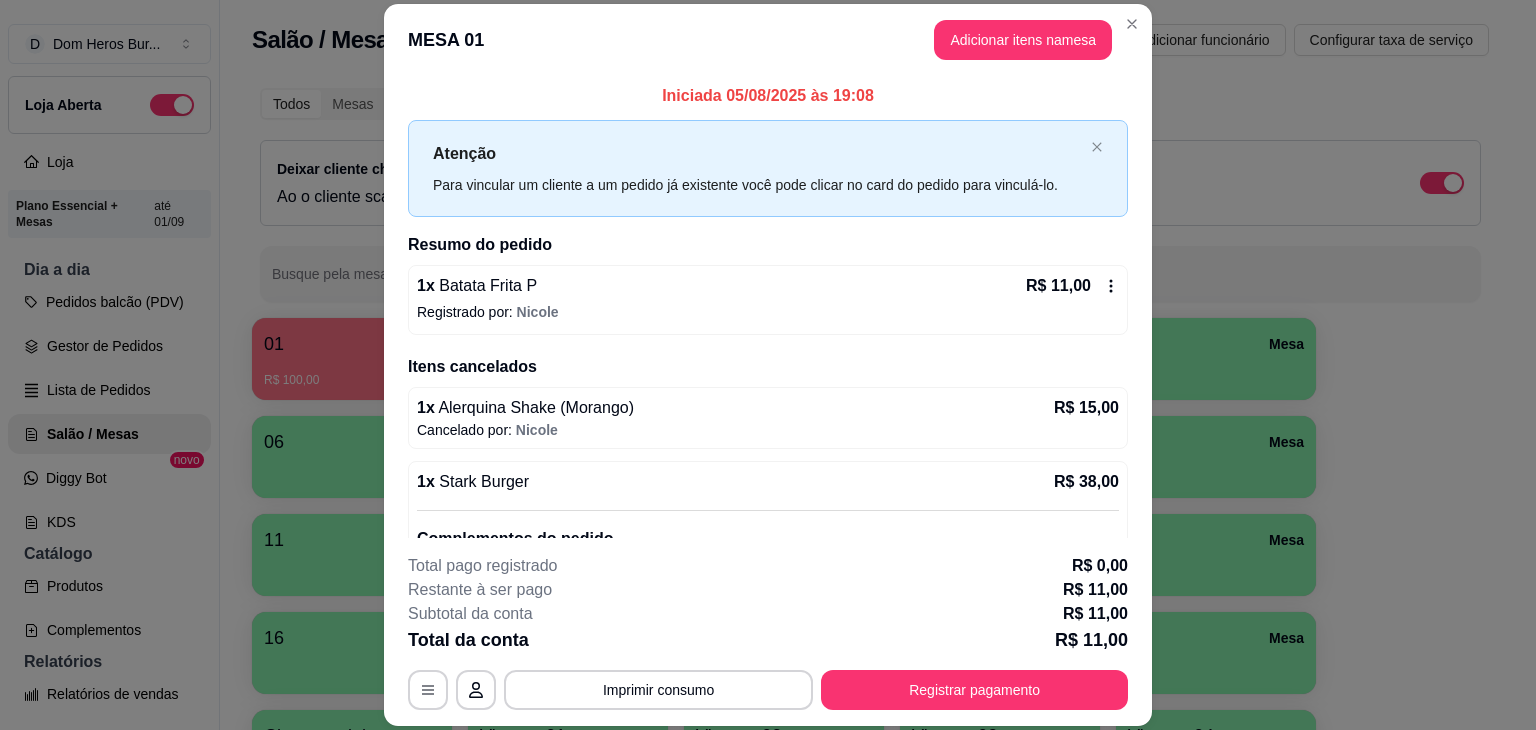 click on "Registrado por: [NAME]" at bounding box center [768, 312] 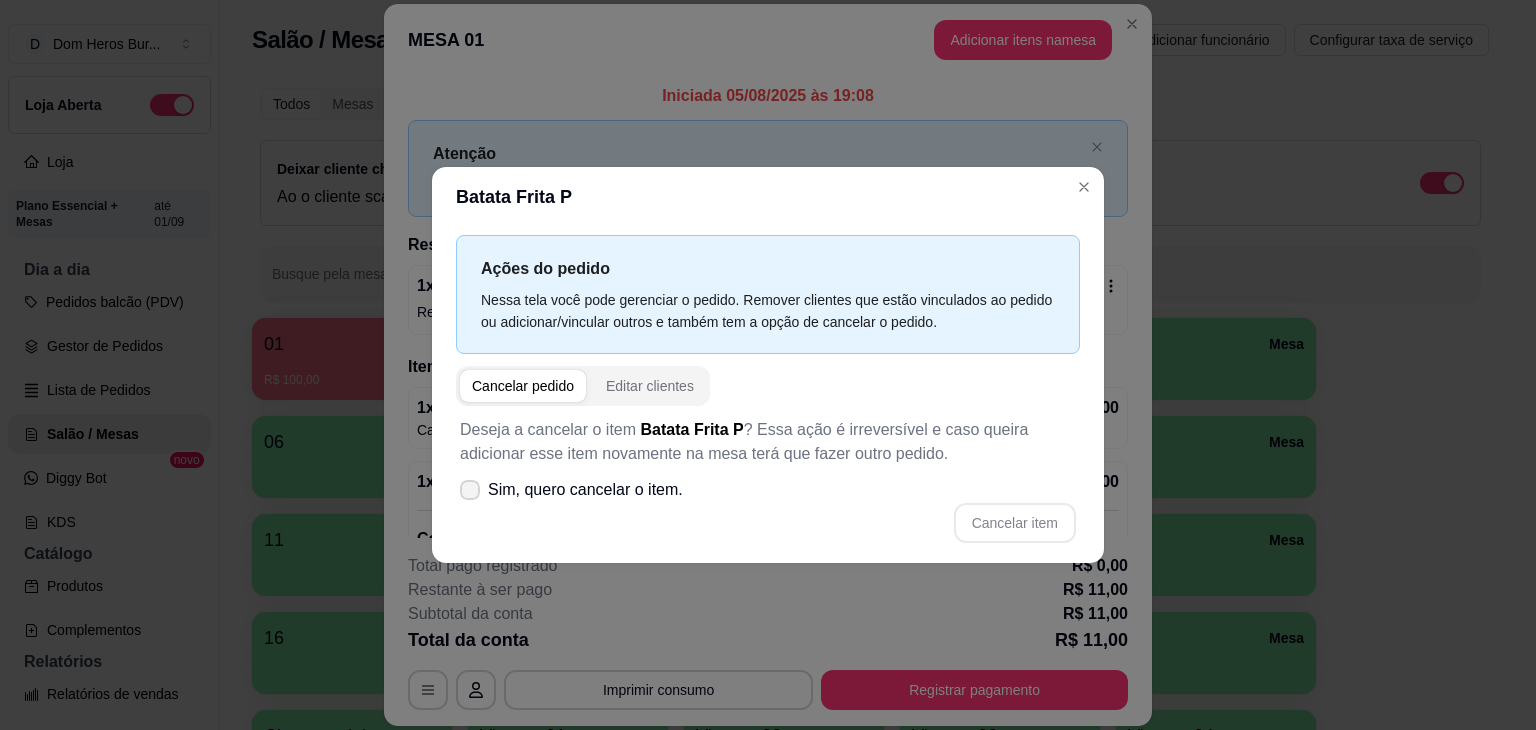 click on "Sim, quero cancelar o item." at bounding box center [585, 490] 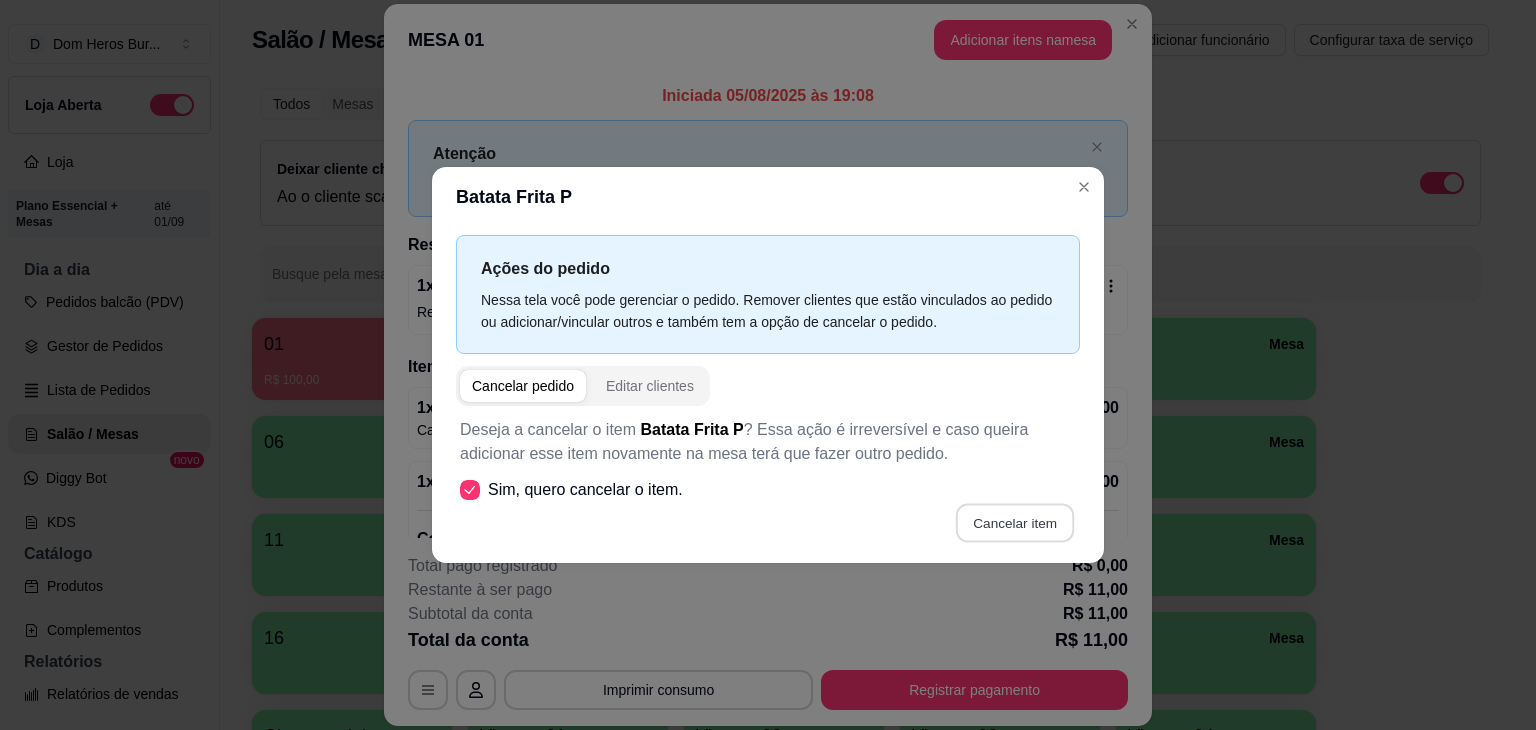 click on "Cancelar item" at bounding box center [1014, 523] 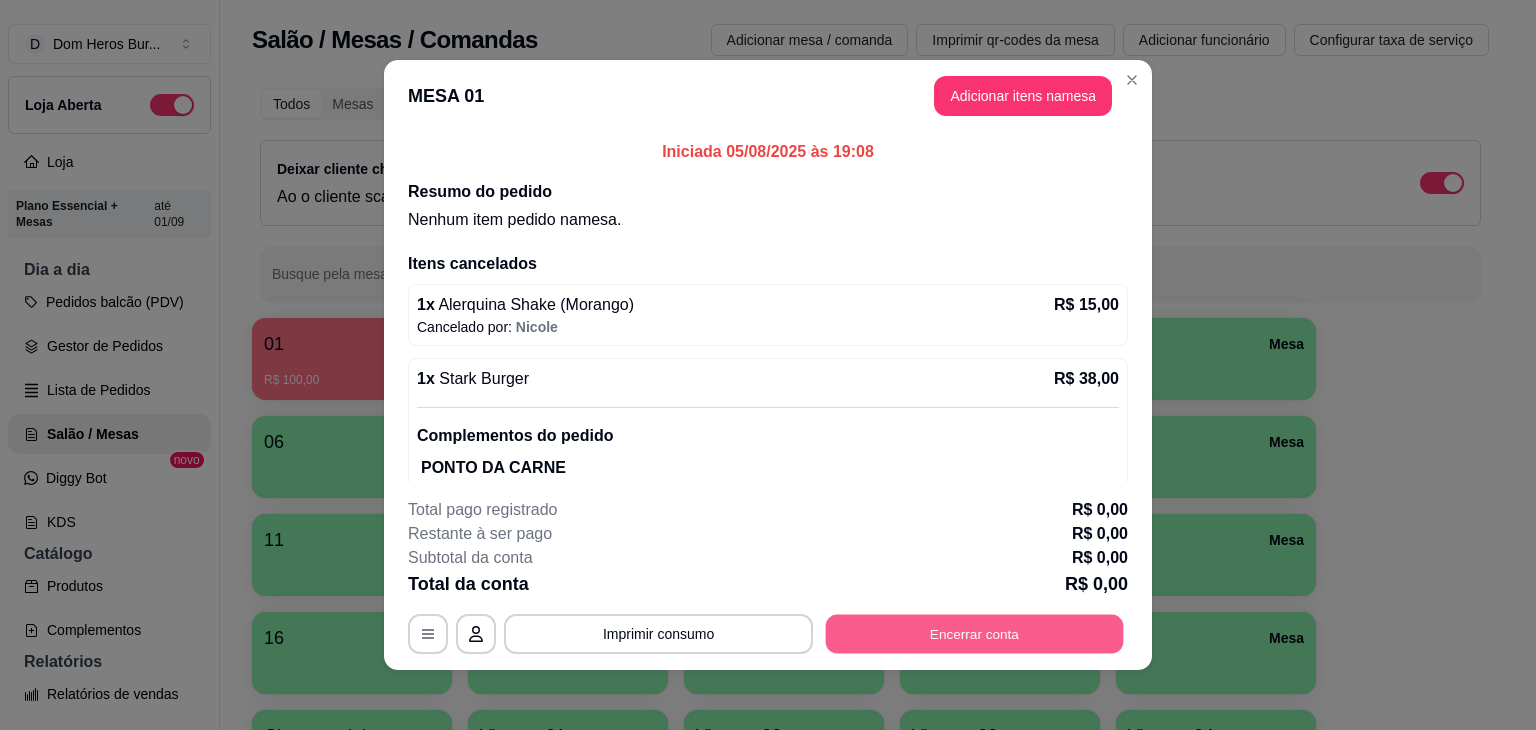 click on "Encerrar conta" at bounding box center (975, 634) 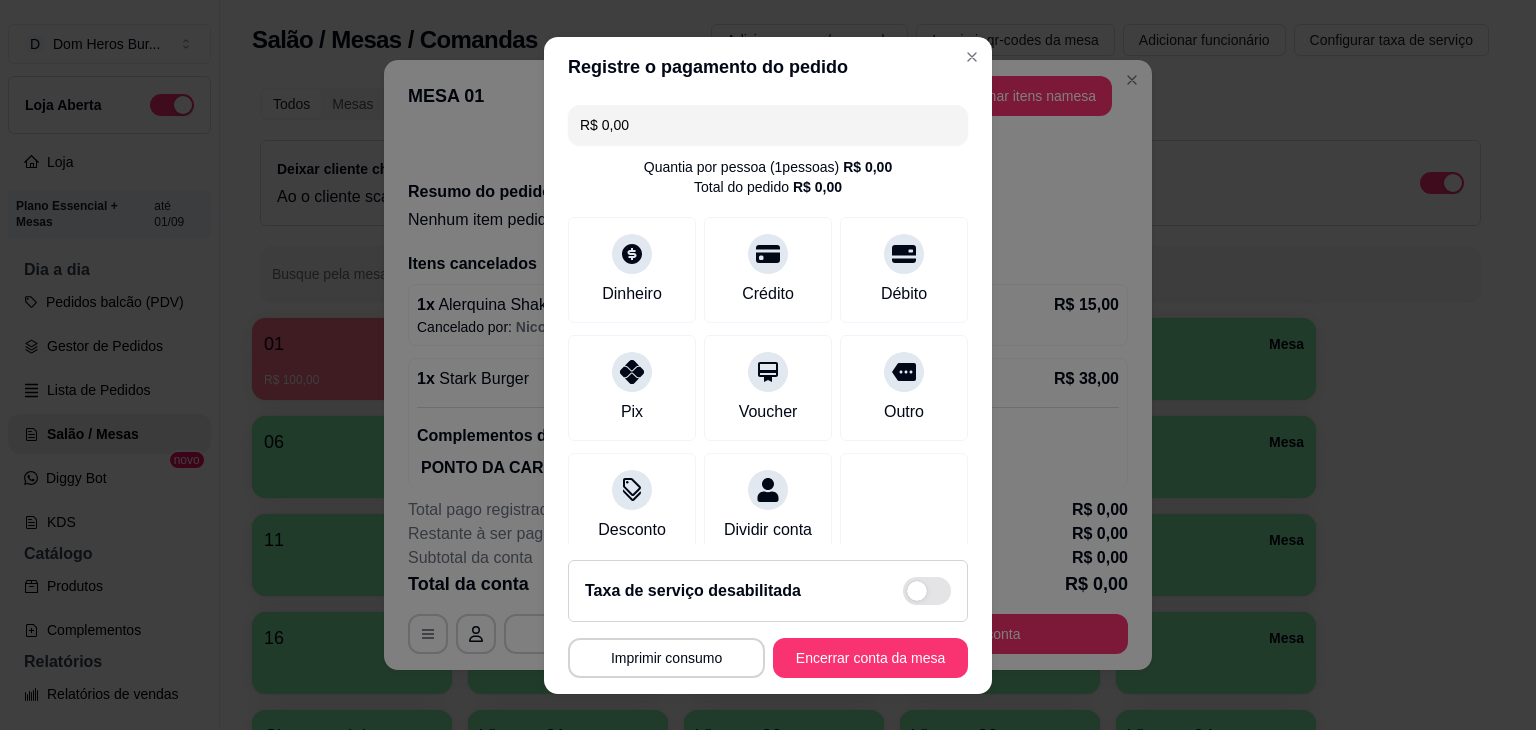 click on "Taxa de serviço desabilitada MESA 01 Tempo de permanência: 66 minutos Cod. Segurança: 9752 Qtd. de Pedidos: 1 Clientes da mesa: ** CONSUMO ** ** TOTAL ** Subtotal 0,00 Total 0,00 Imprimir consumo Encerrar conta da mesa" at bounding box center (768, 619) 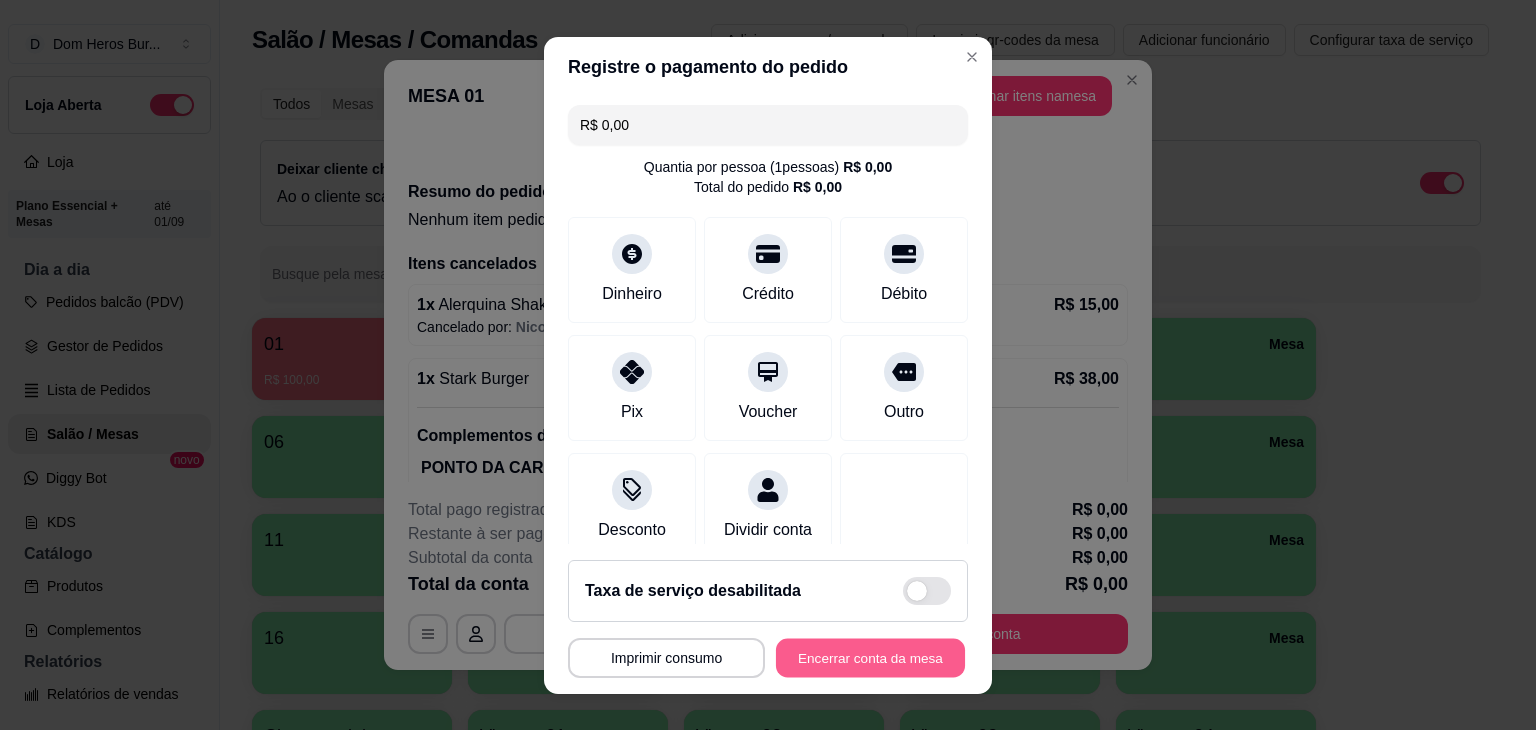 click on "Encerrar conta da mesa" at bounding box center [870, 657] 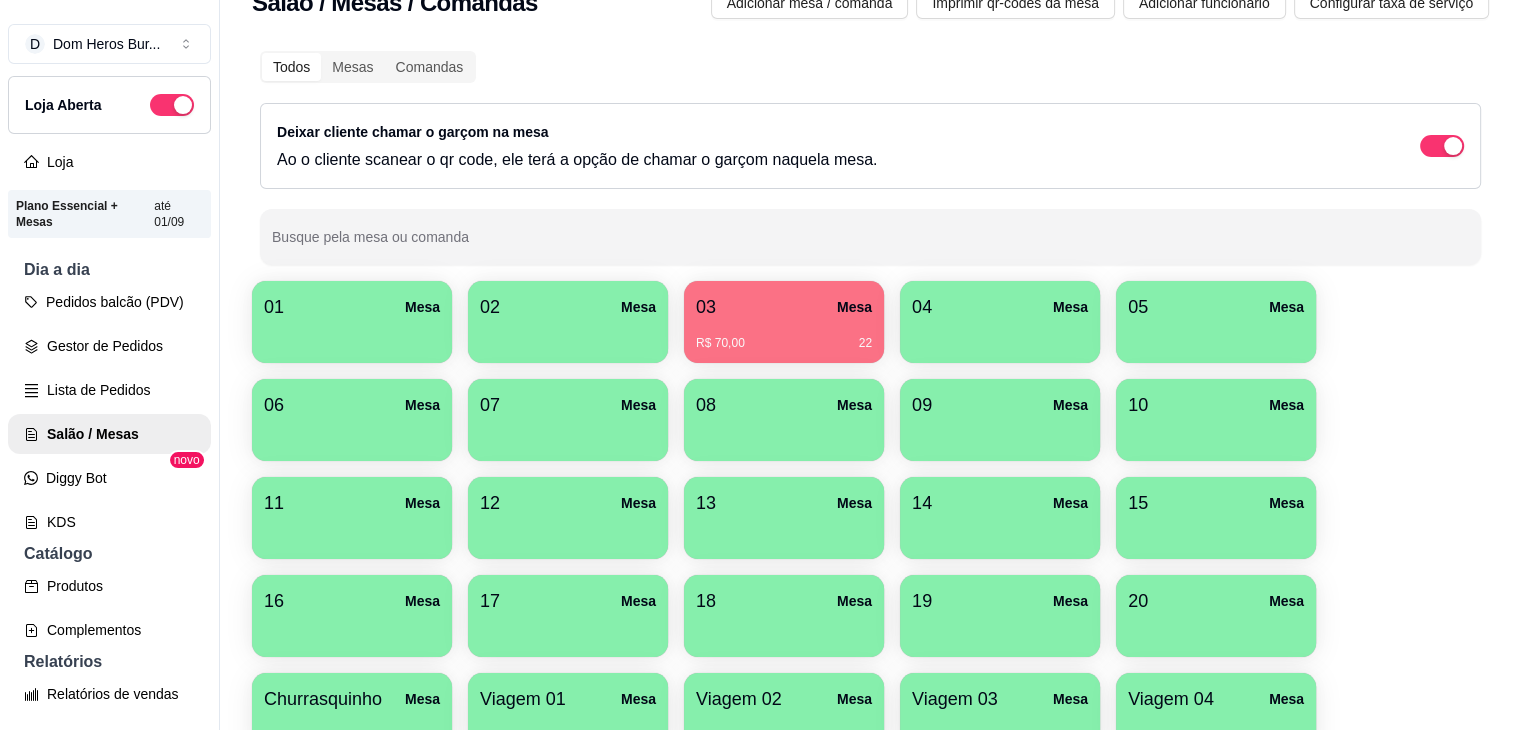 click on "Deixar cliente chamar o garçom na mesa Ao o cliente scanear o qr code, ele terá a opção de chamar o garçom naquela mesa." at bounding box center [577, 146] 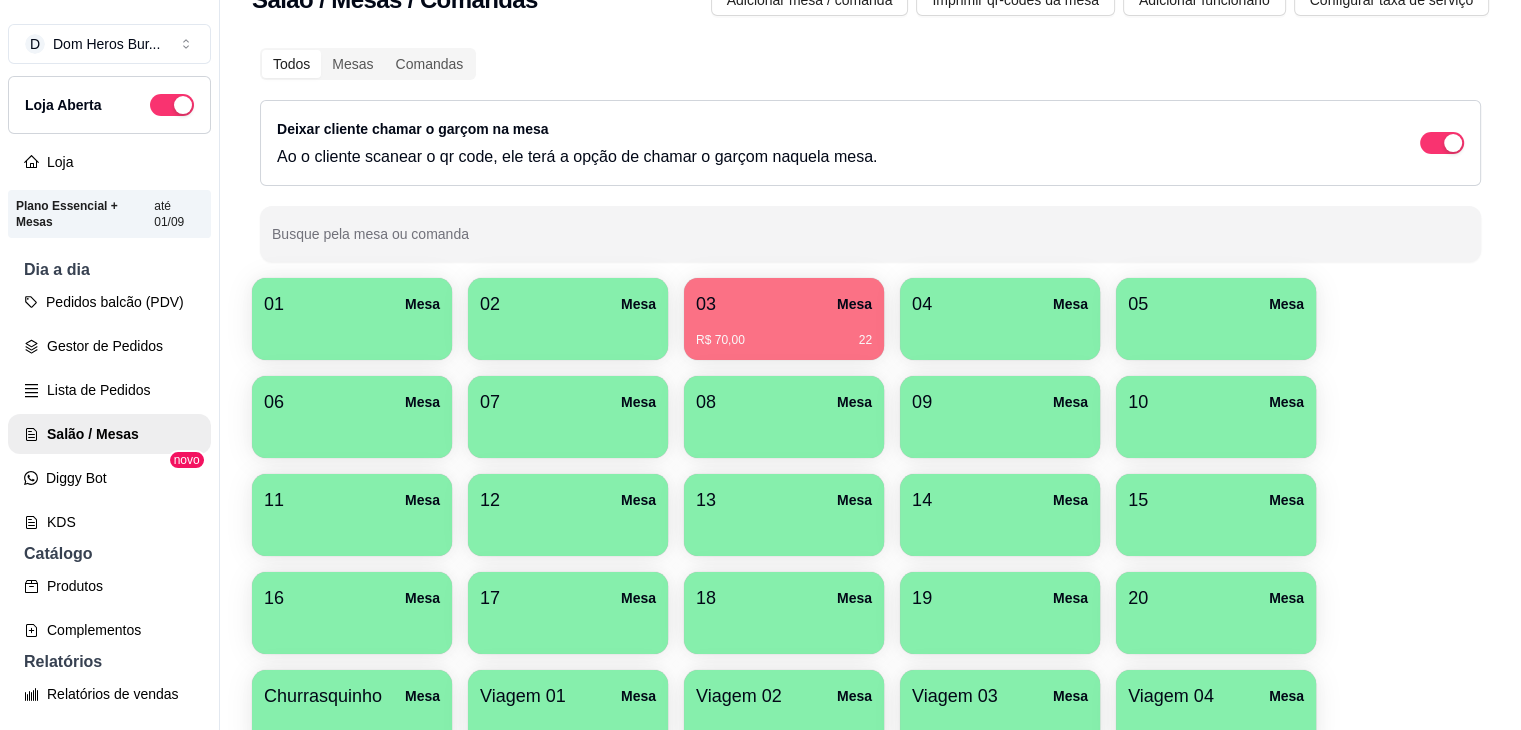scroll, scrollTop: 124, scrollLeft: 0, axis: vertical 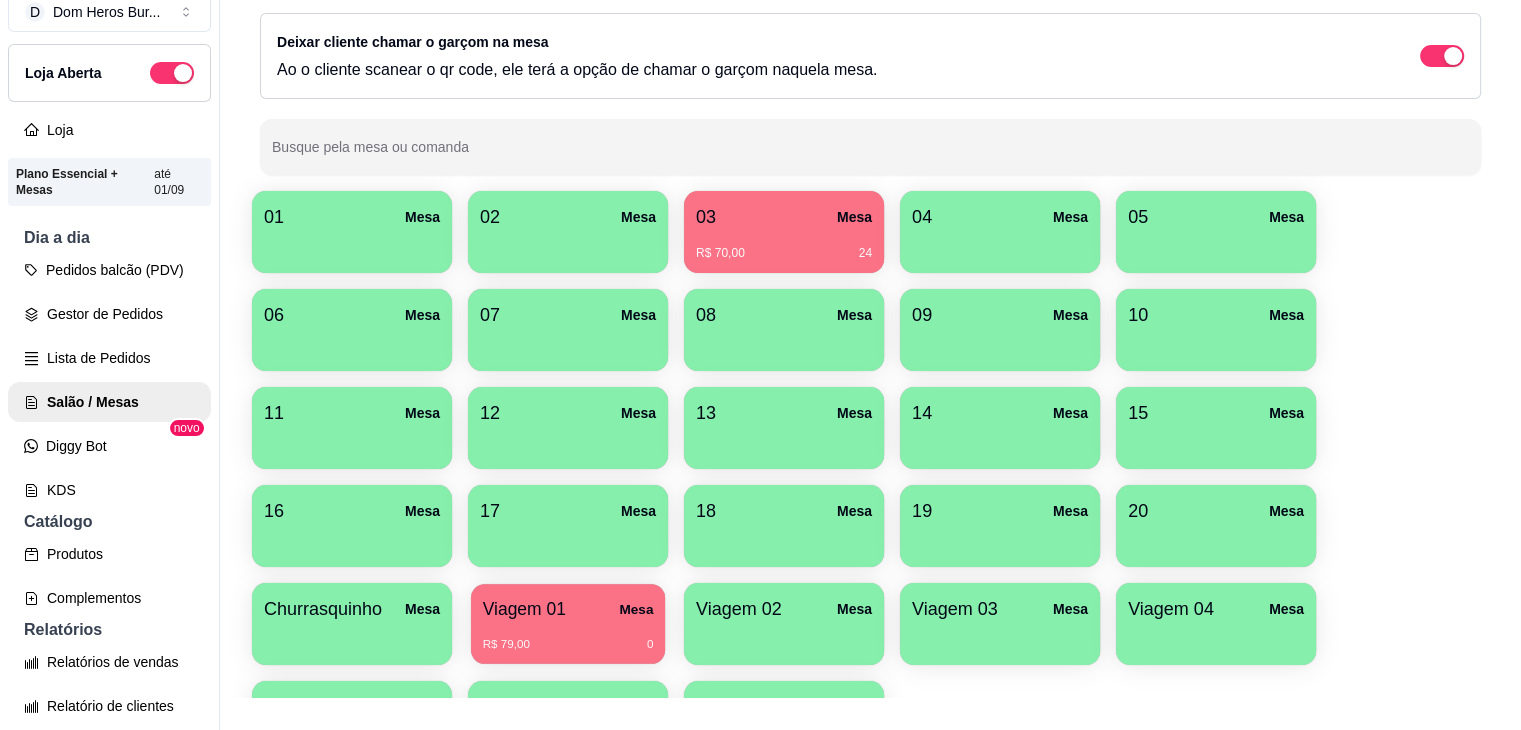 click on "Viagem 01 Mesa" at bounding box center (568, 609) 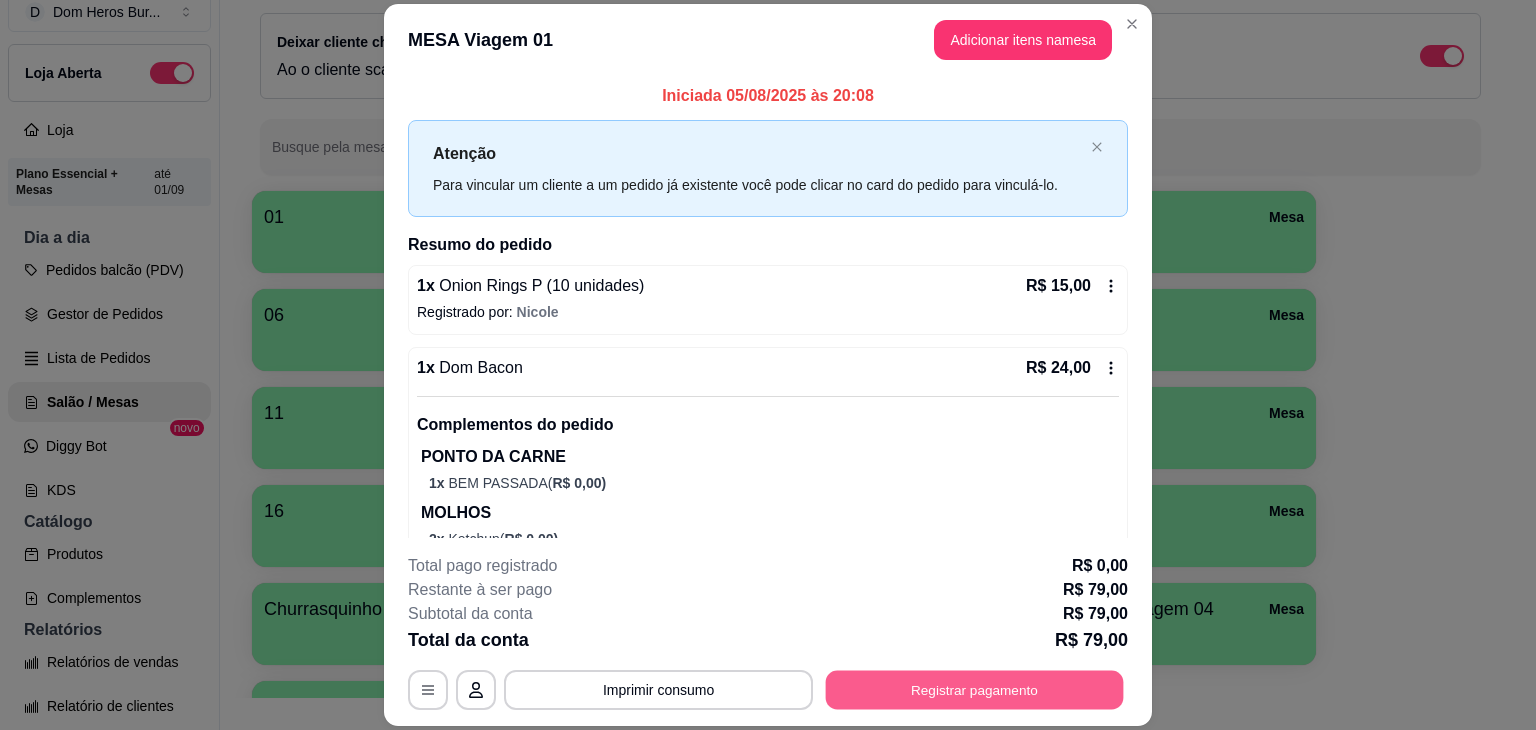 click on "Registrar pagamento" at bounding box center [975, 690] 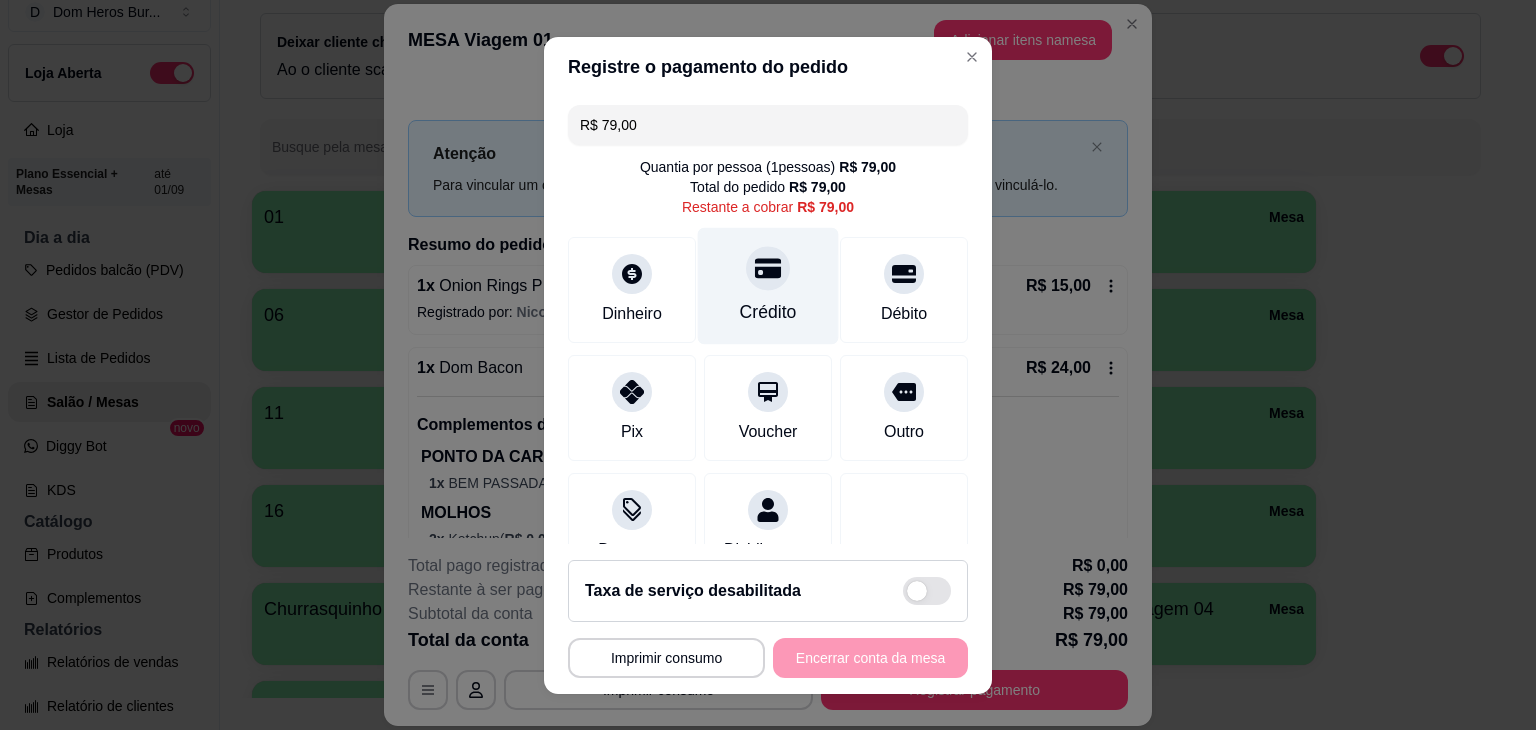 click 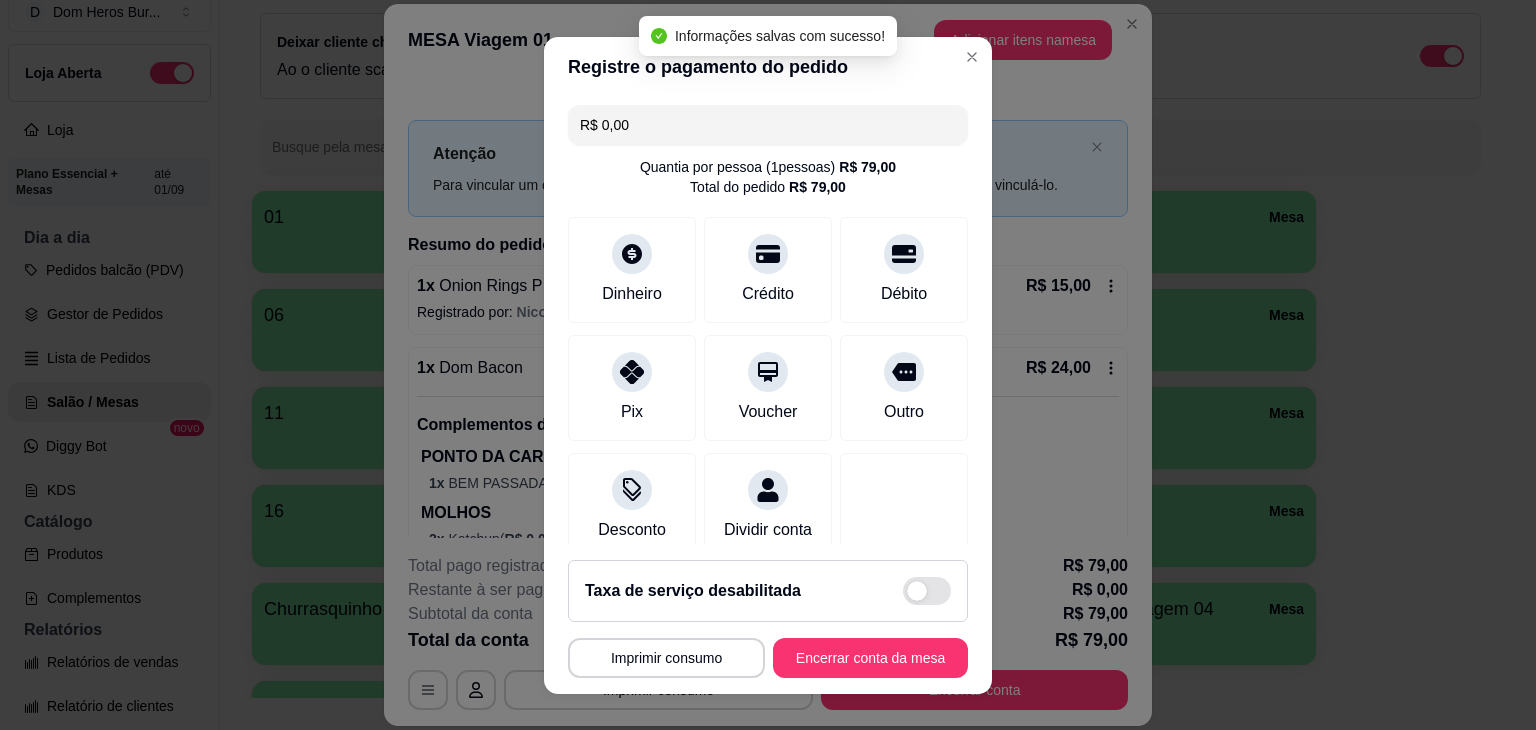 type on "R$ 0,00" 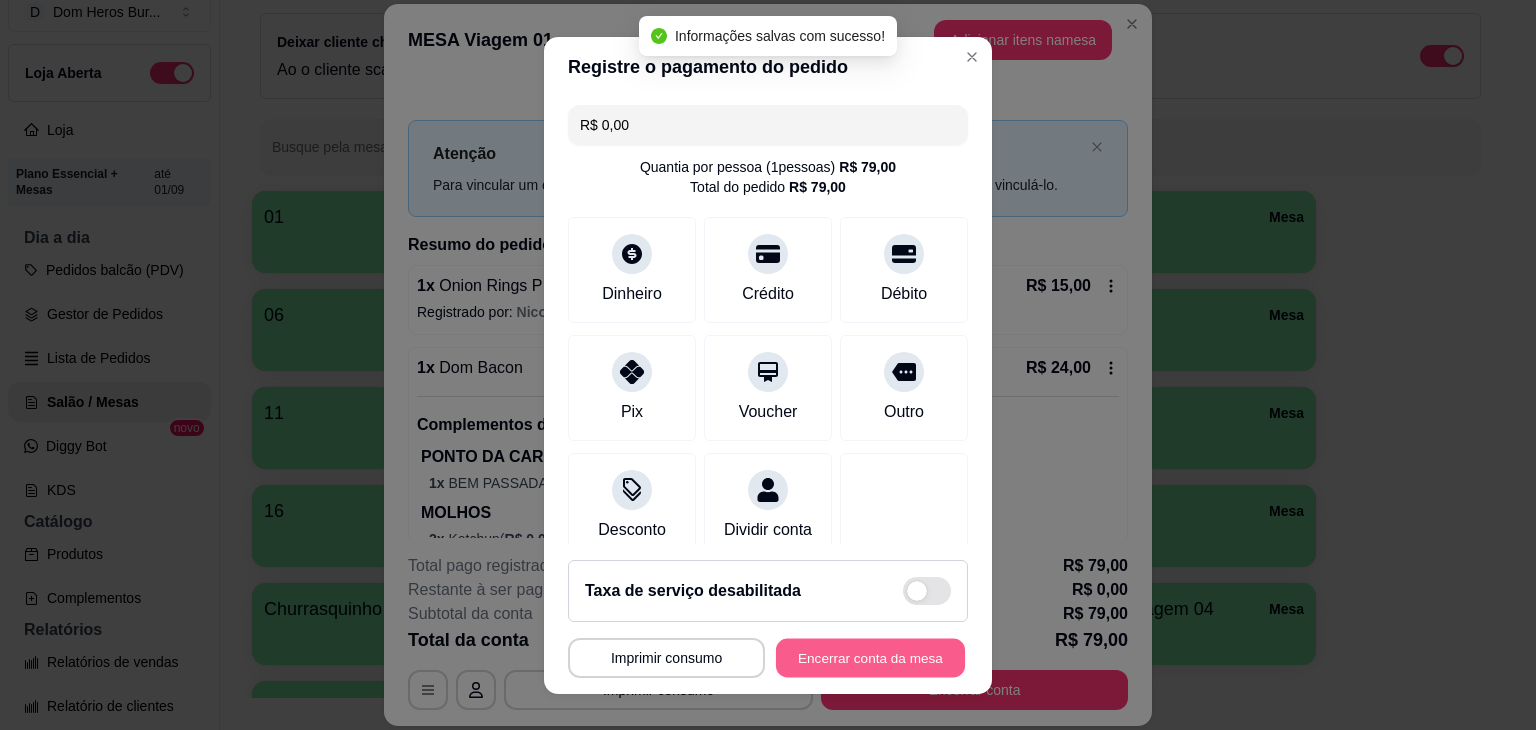 click on "Encerrar conta da mesa" at bounding box center [870, 657] 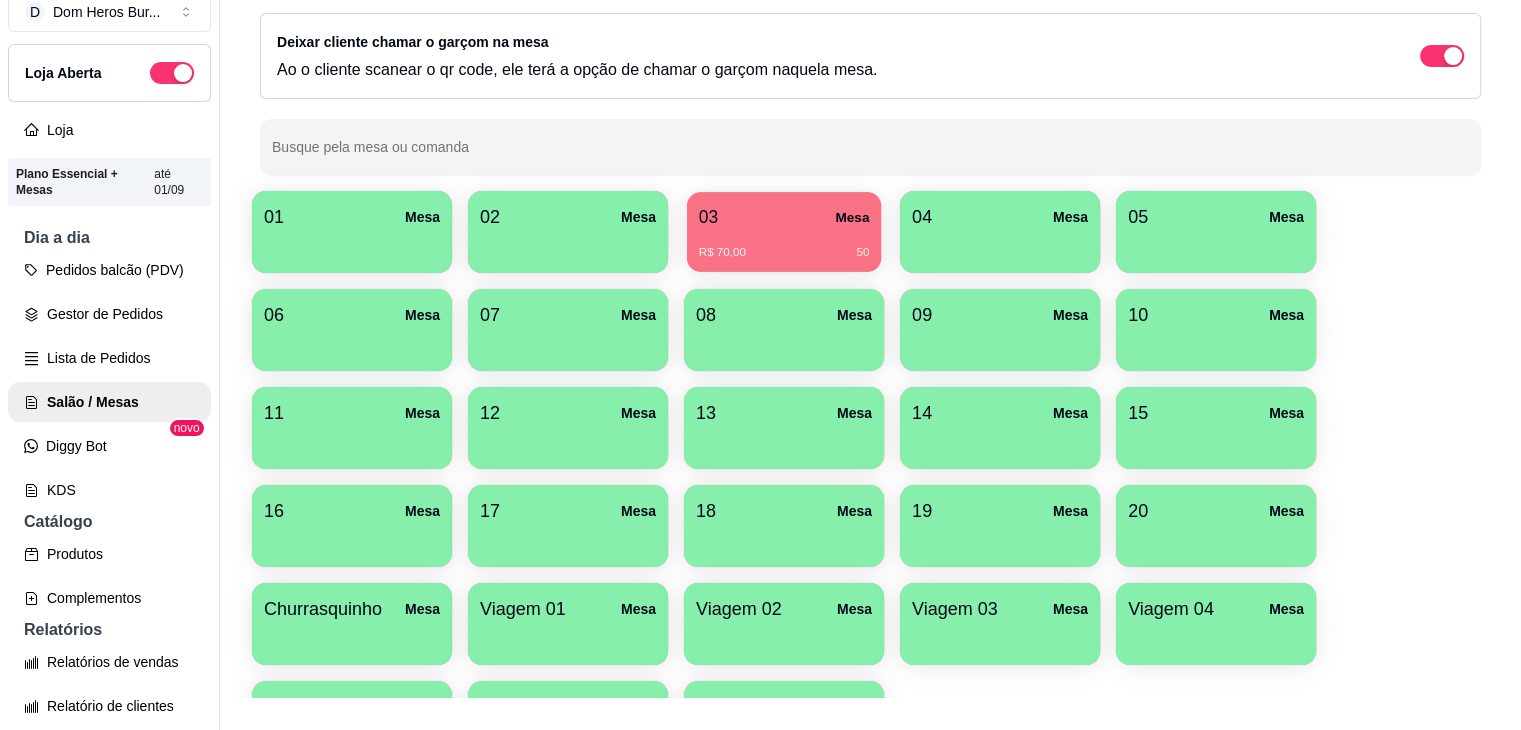 click on "R$ 70,00 50" at bounding box center [784, 245] 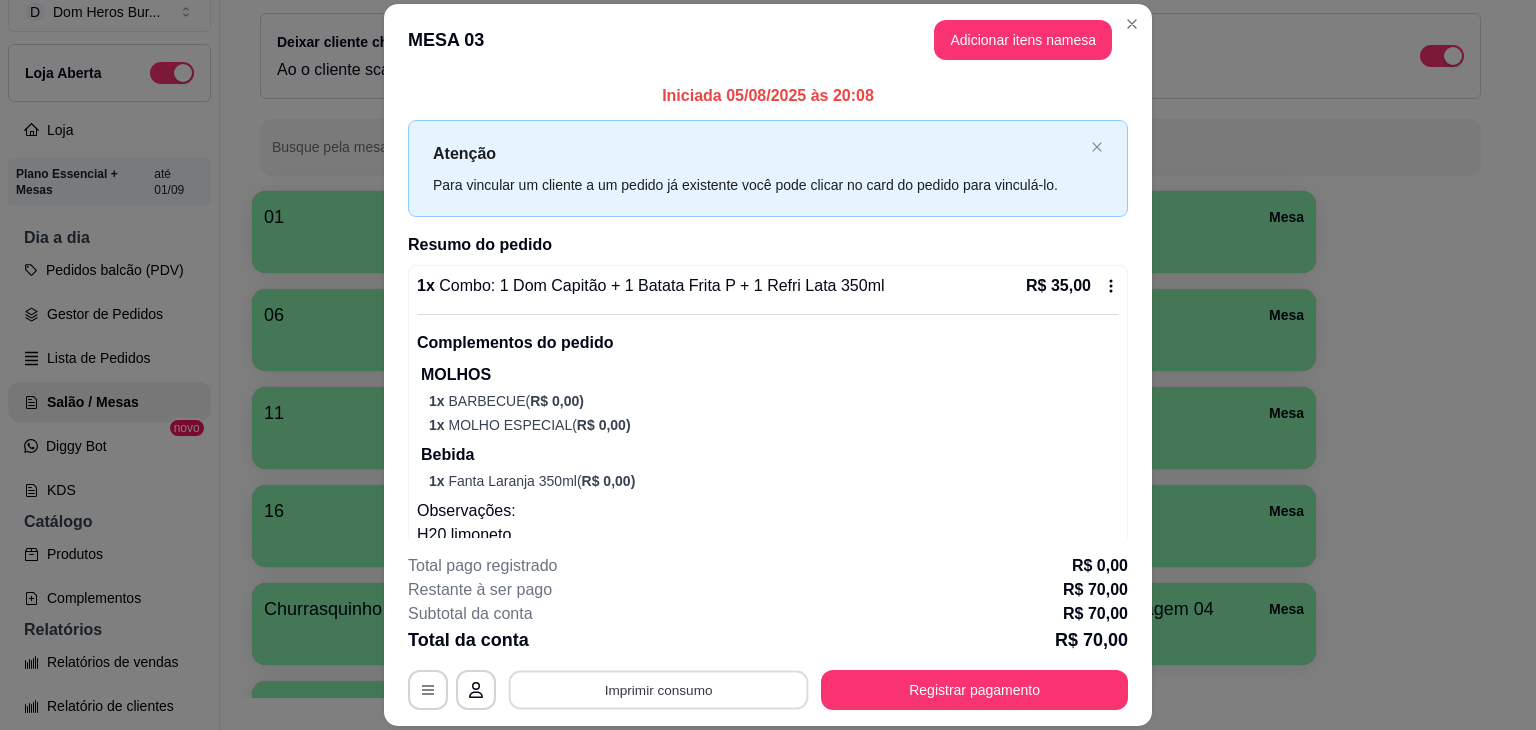 click on "Imprimir consumo" at bounding box center (659, 690) 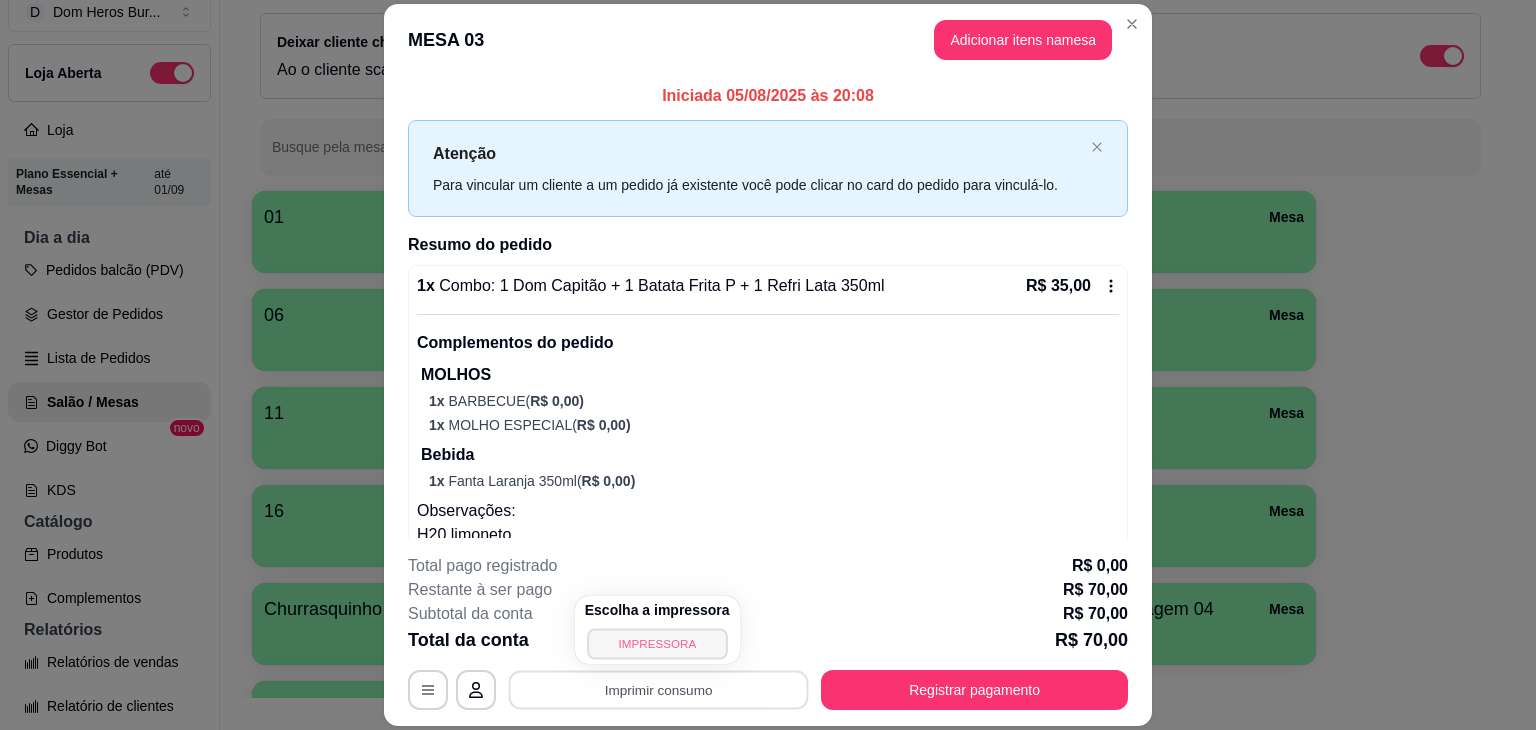 click on "IMPRESSORA" at bounding box center [657, 643] 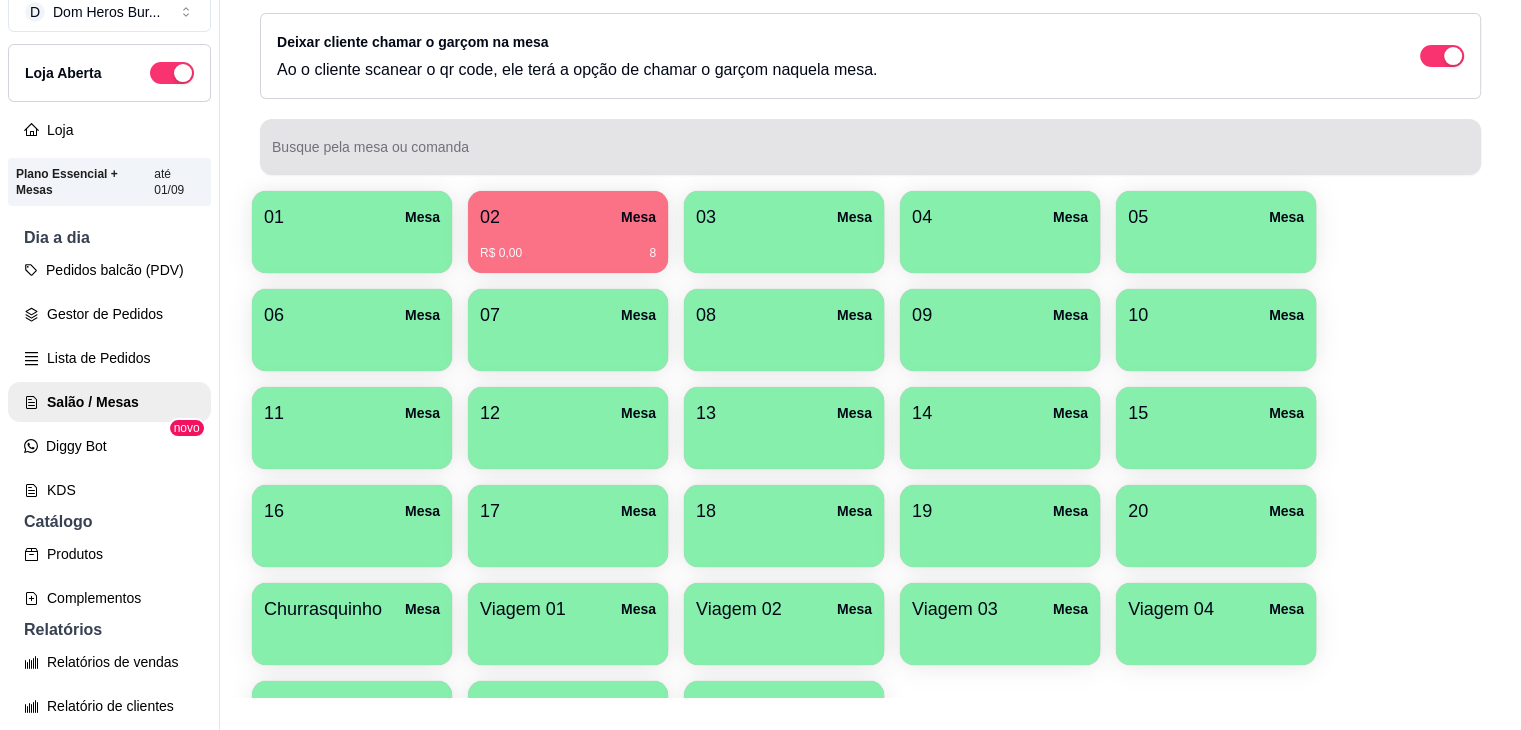 type 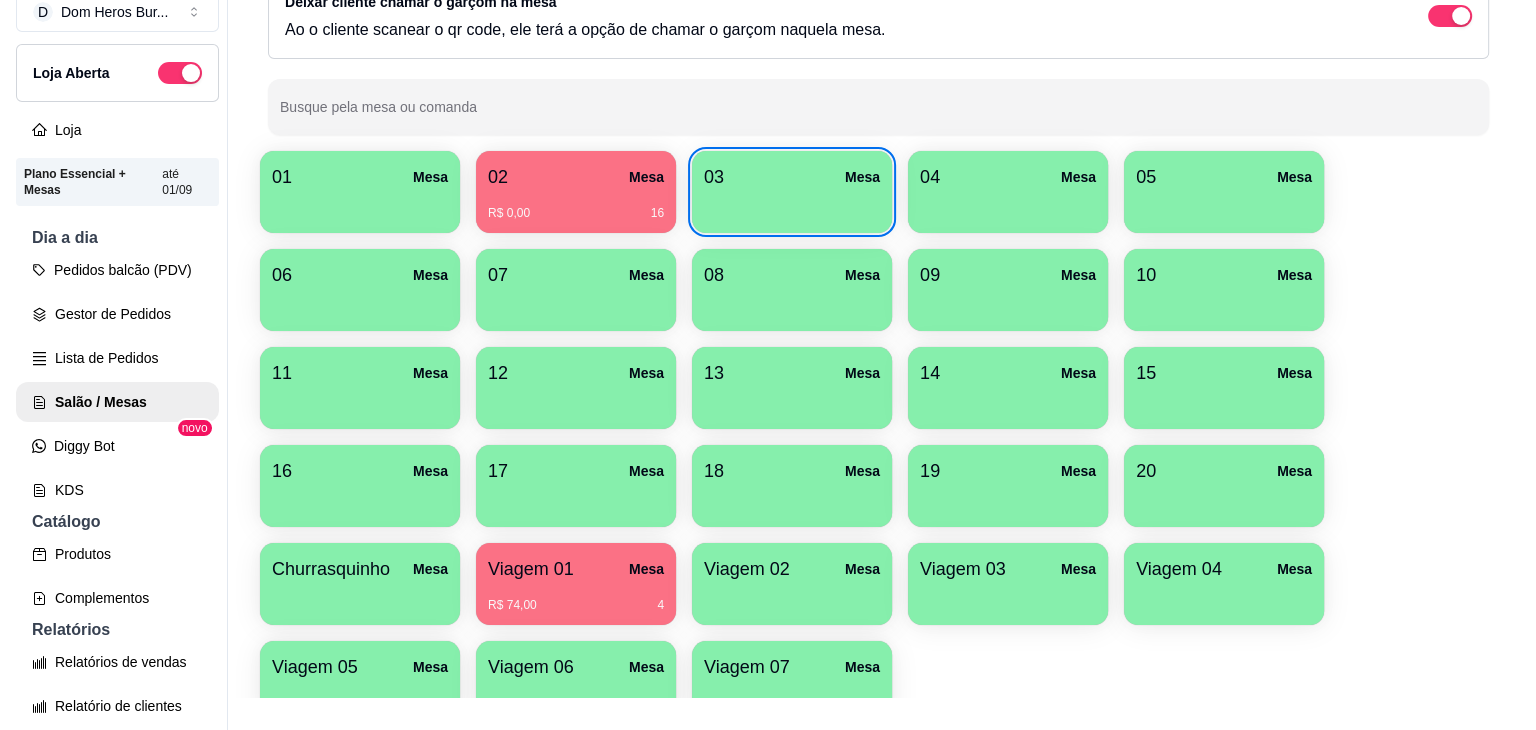 scroll, scrollTop: 175, scrollLeft: 0, axis: vertical 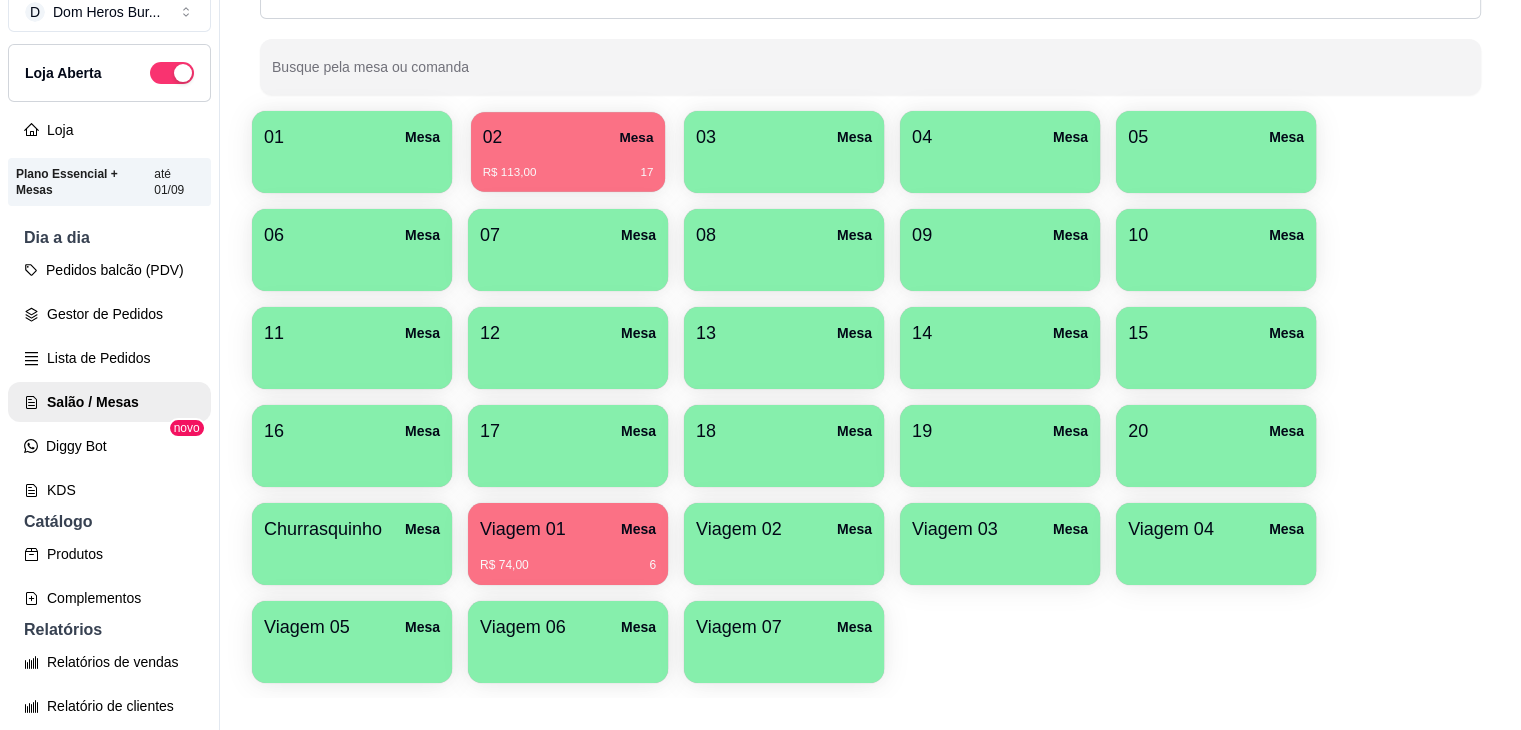 click on "02 Mesa" at bounding box center (568, 137) 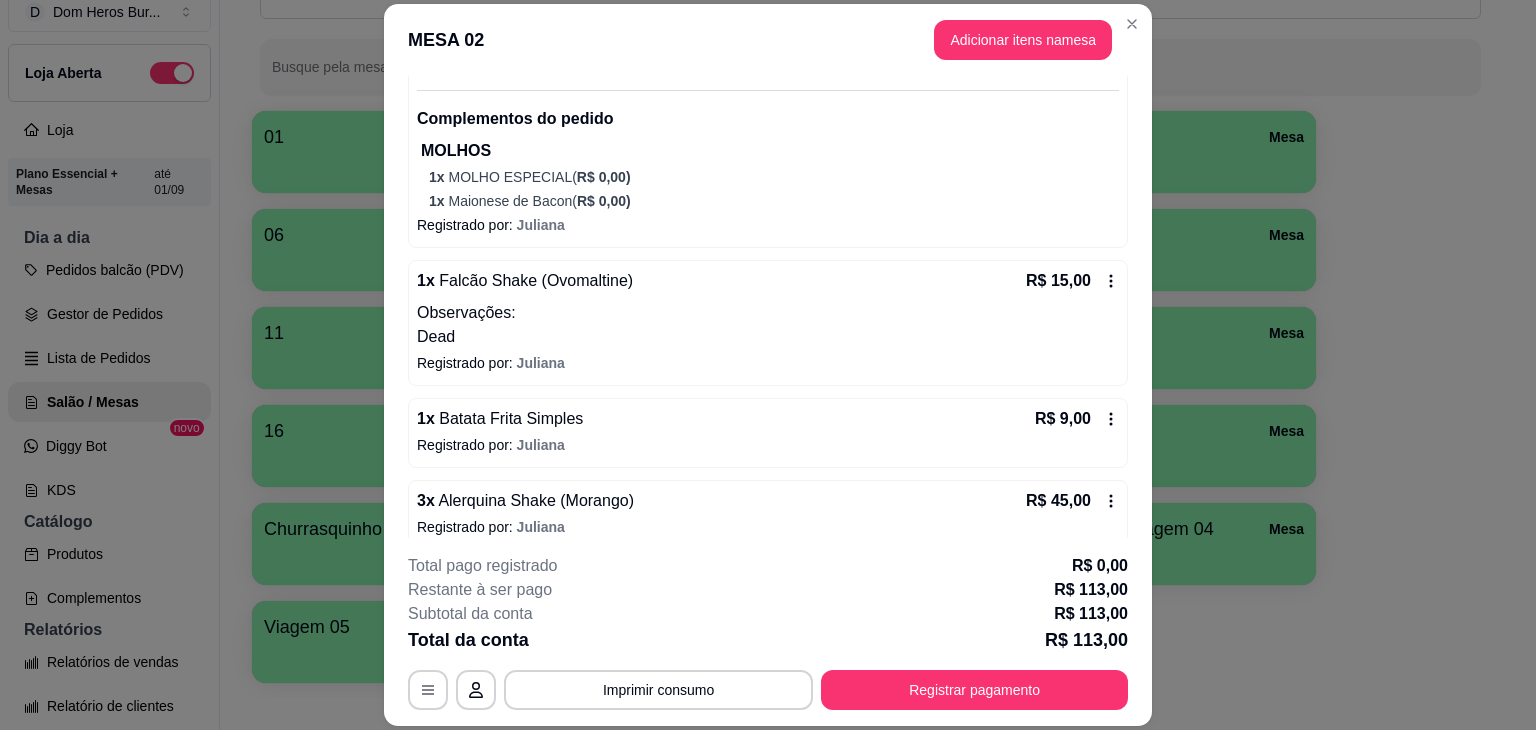scroll, scrollTop: 516, scrollLeft: 0, axis: vertical 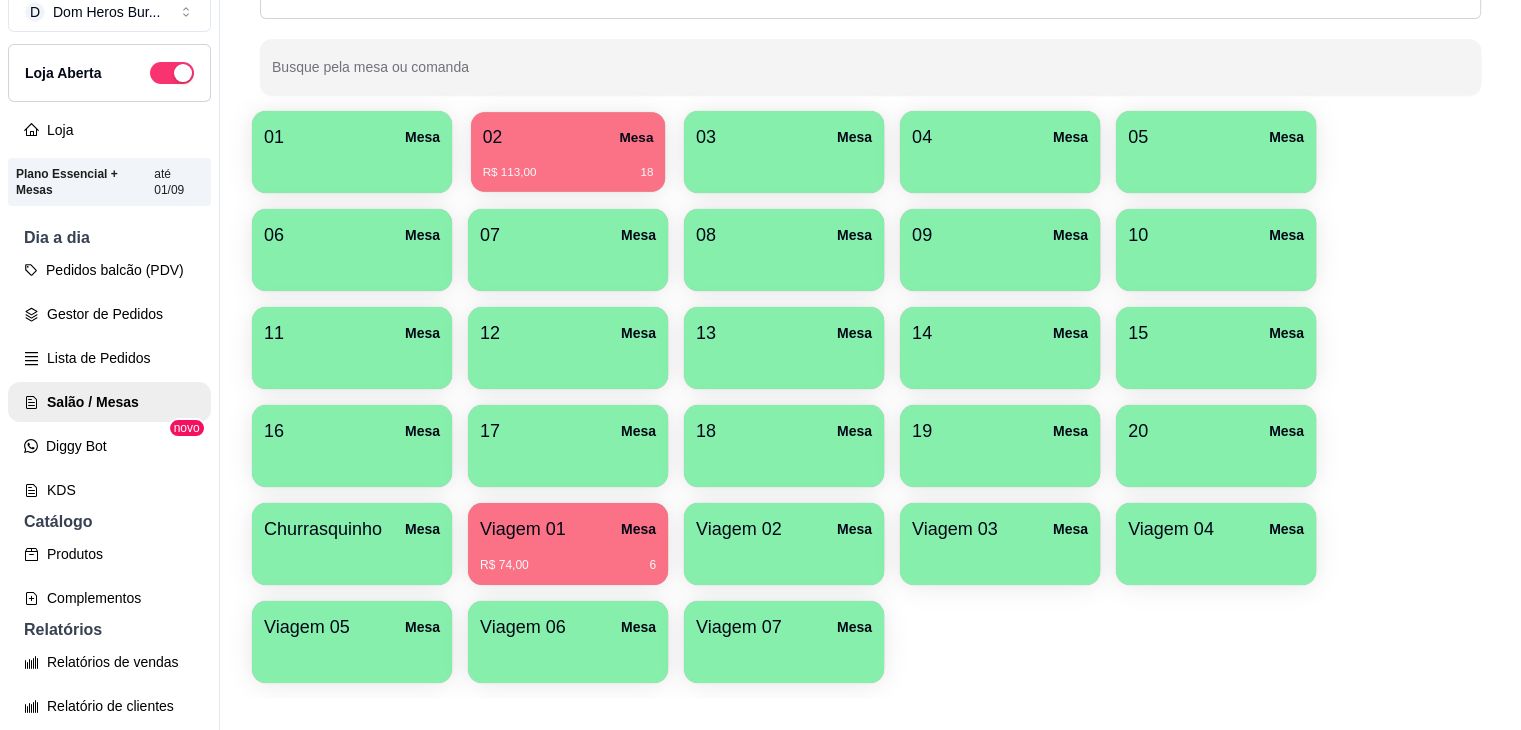 click on "02 Mesa" at bounding box center [568, 137] 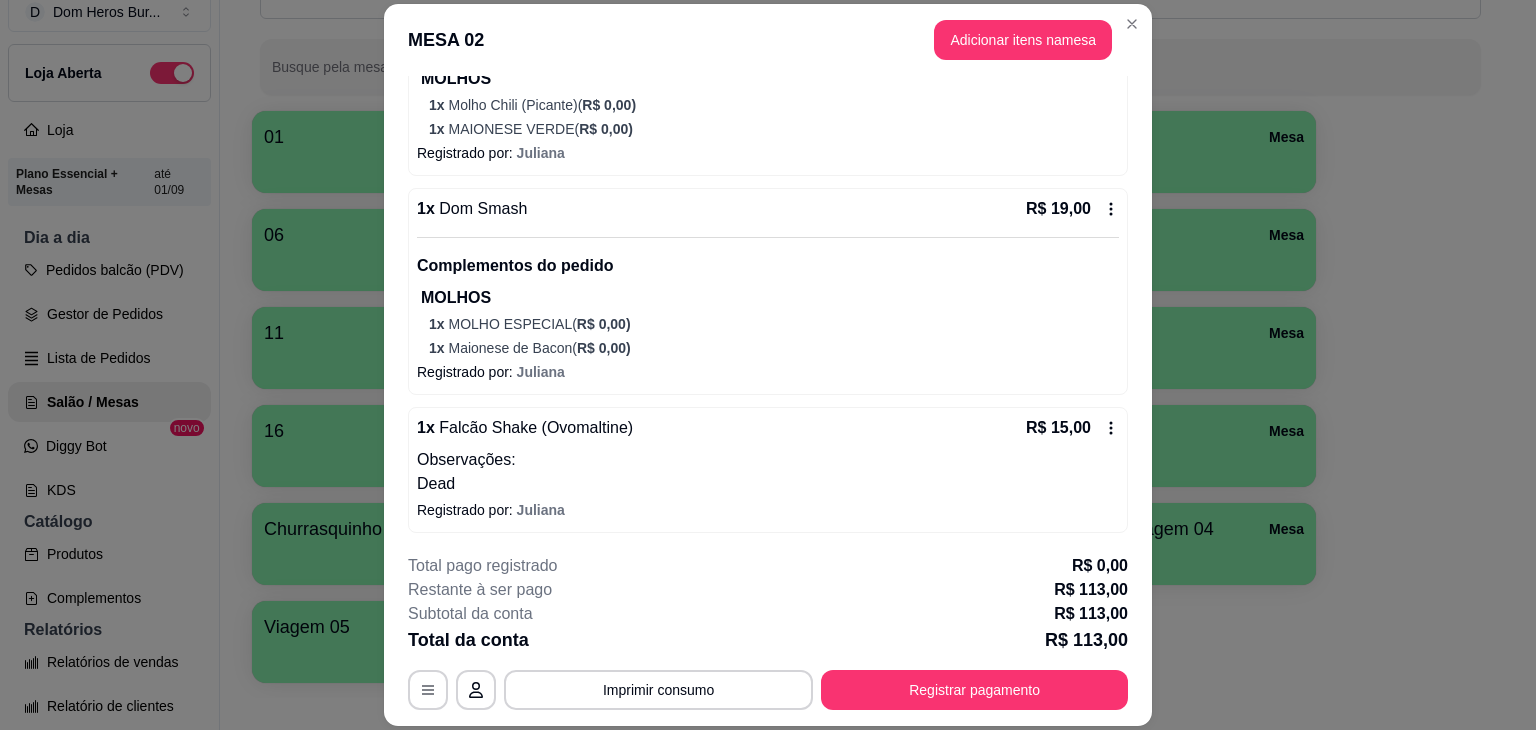 scroll, scrollTop: 516, scrollLeft: 0, axis: vertical 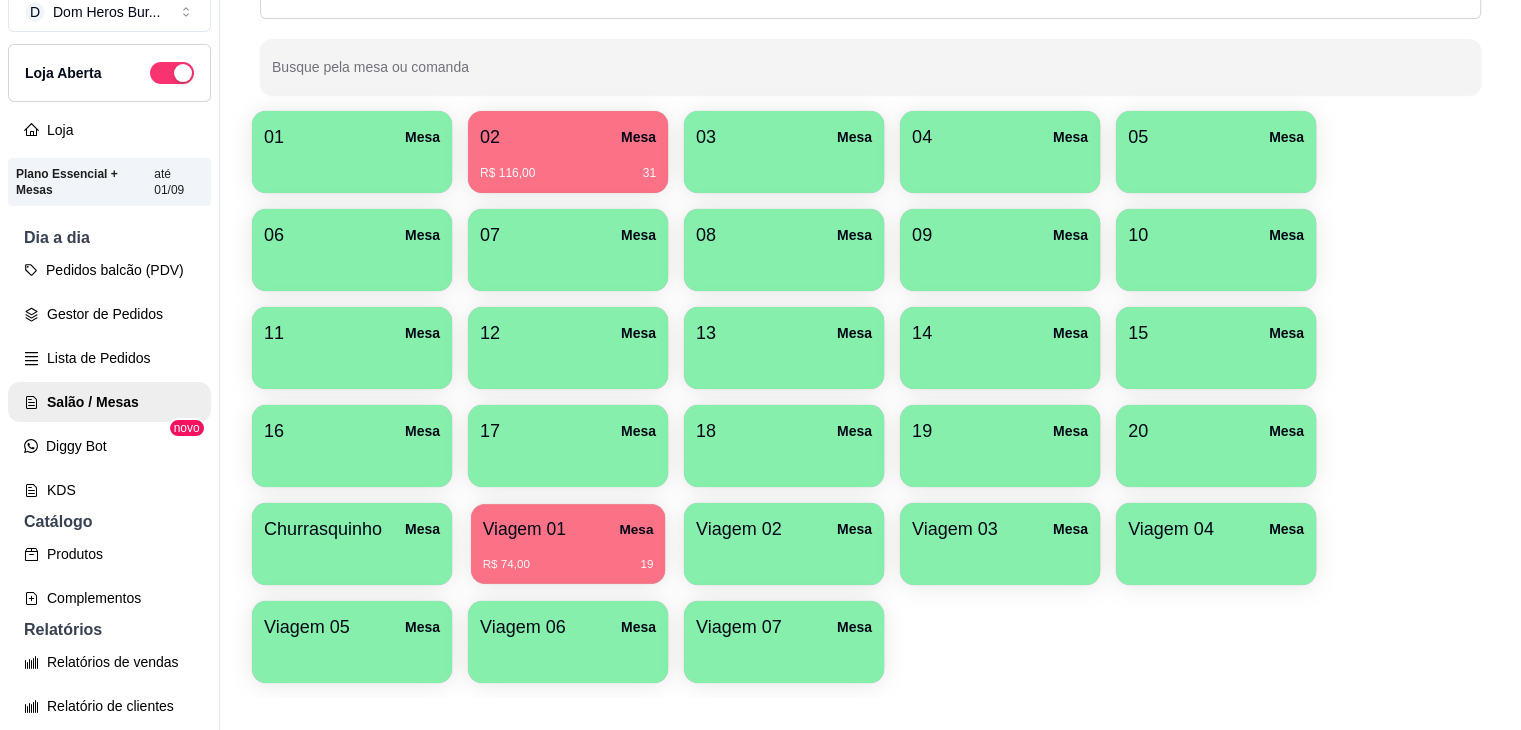 click on "R$ 74,00 19" at bounding box center [568, 557] 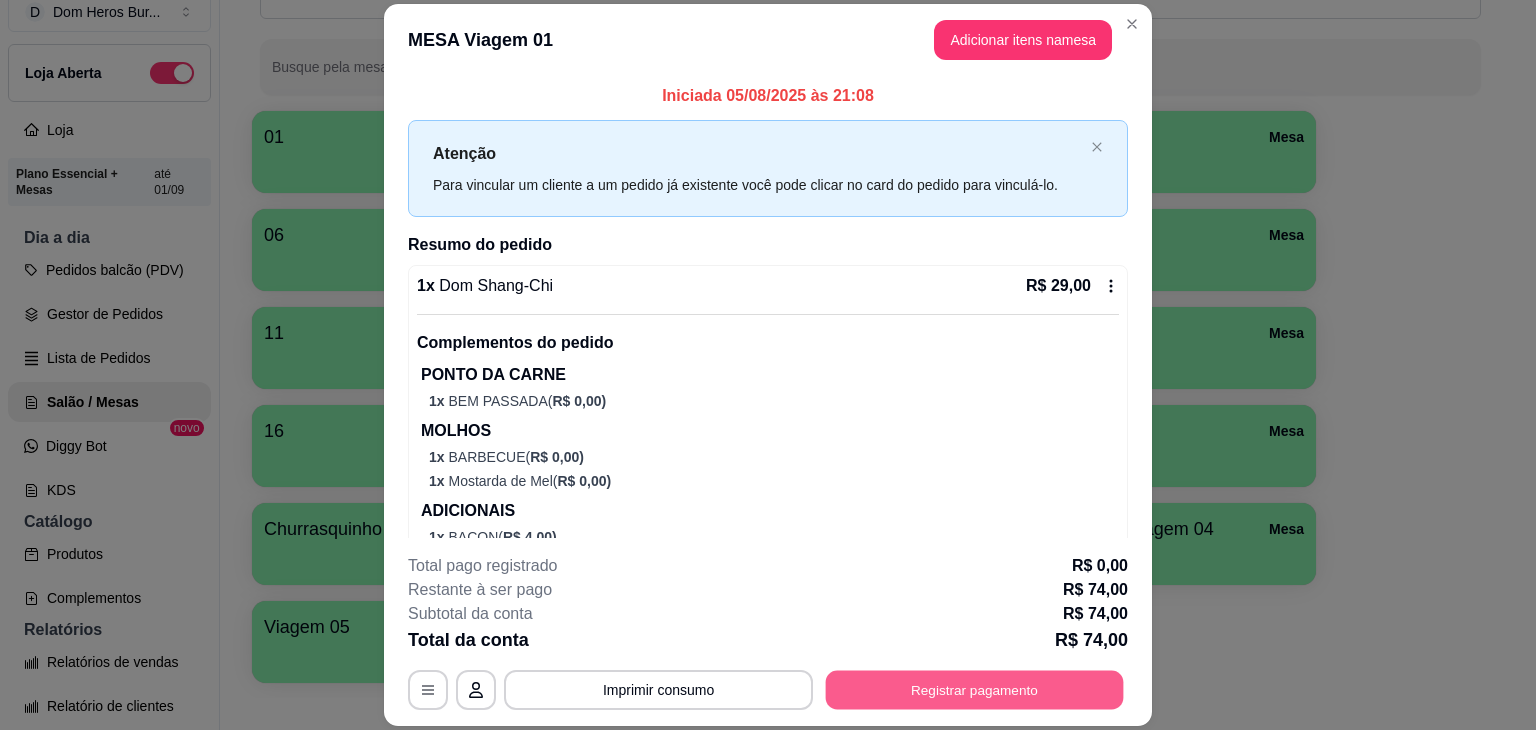 click on "Registrar pagamento" at bounding box center [975, 690] 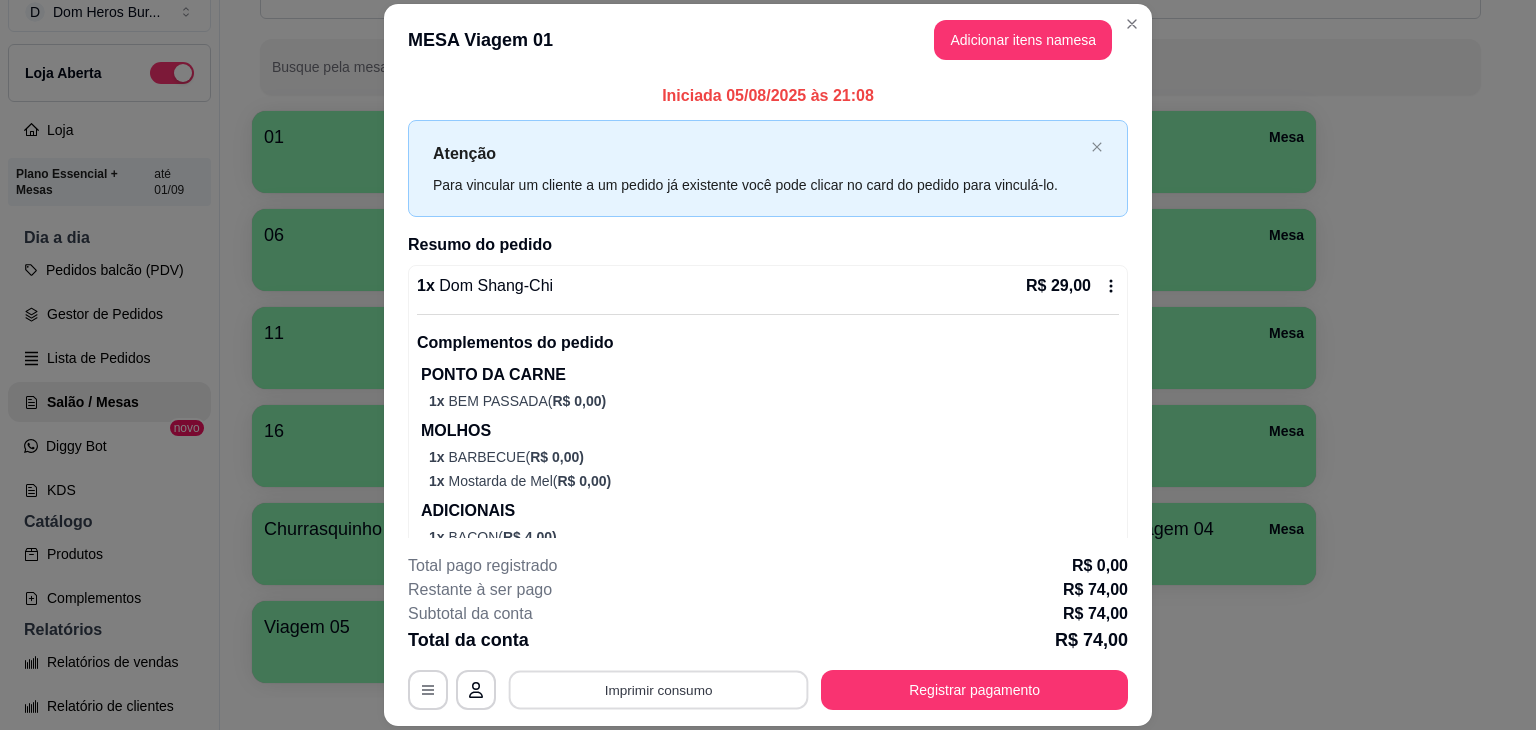 click on "Imprimir consumo" at bounding box center (659, 690) 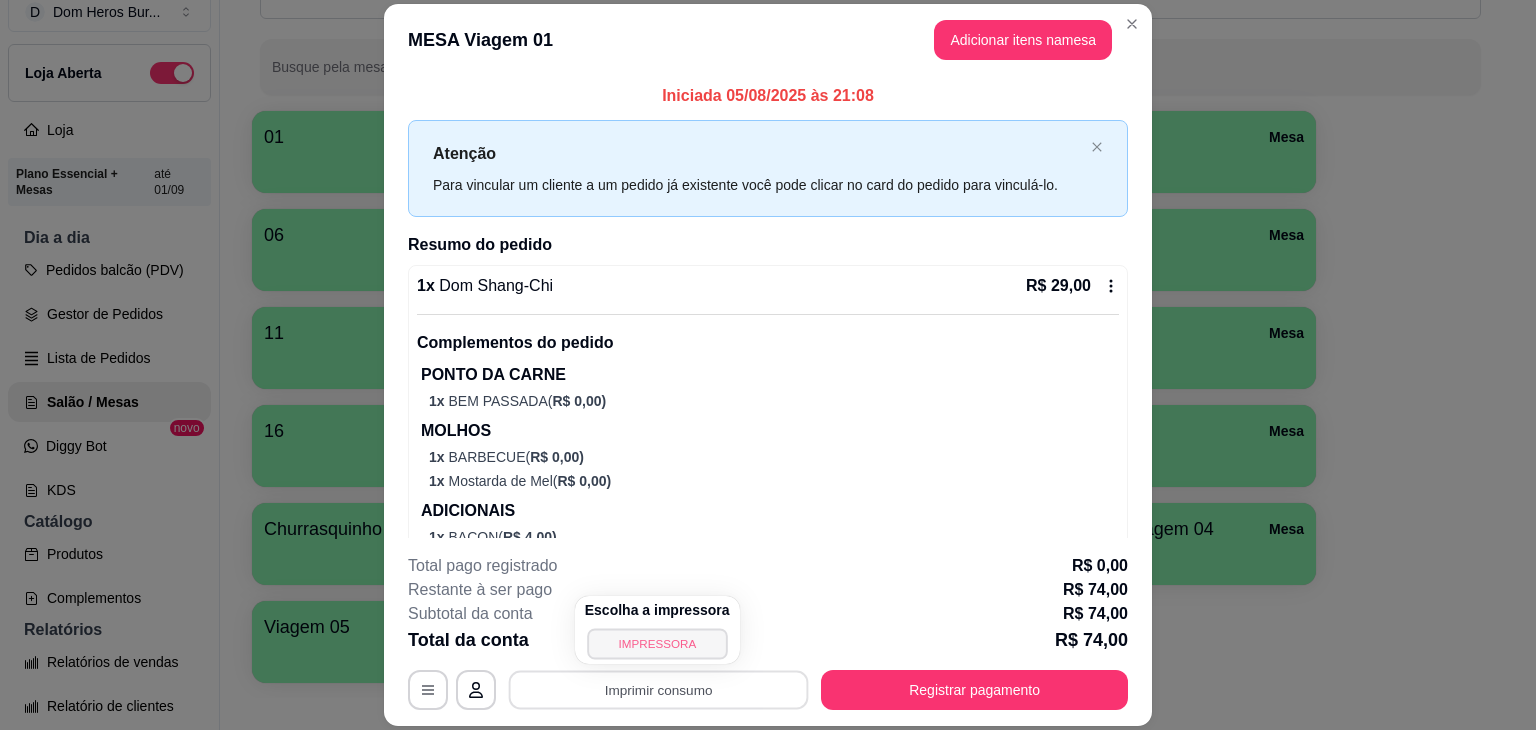 click on "IMPRESSORA" at bounding box center (657, 643) 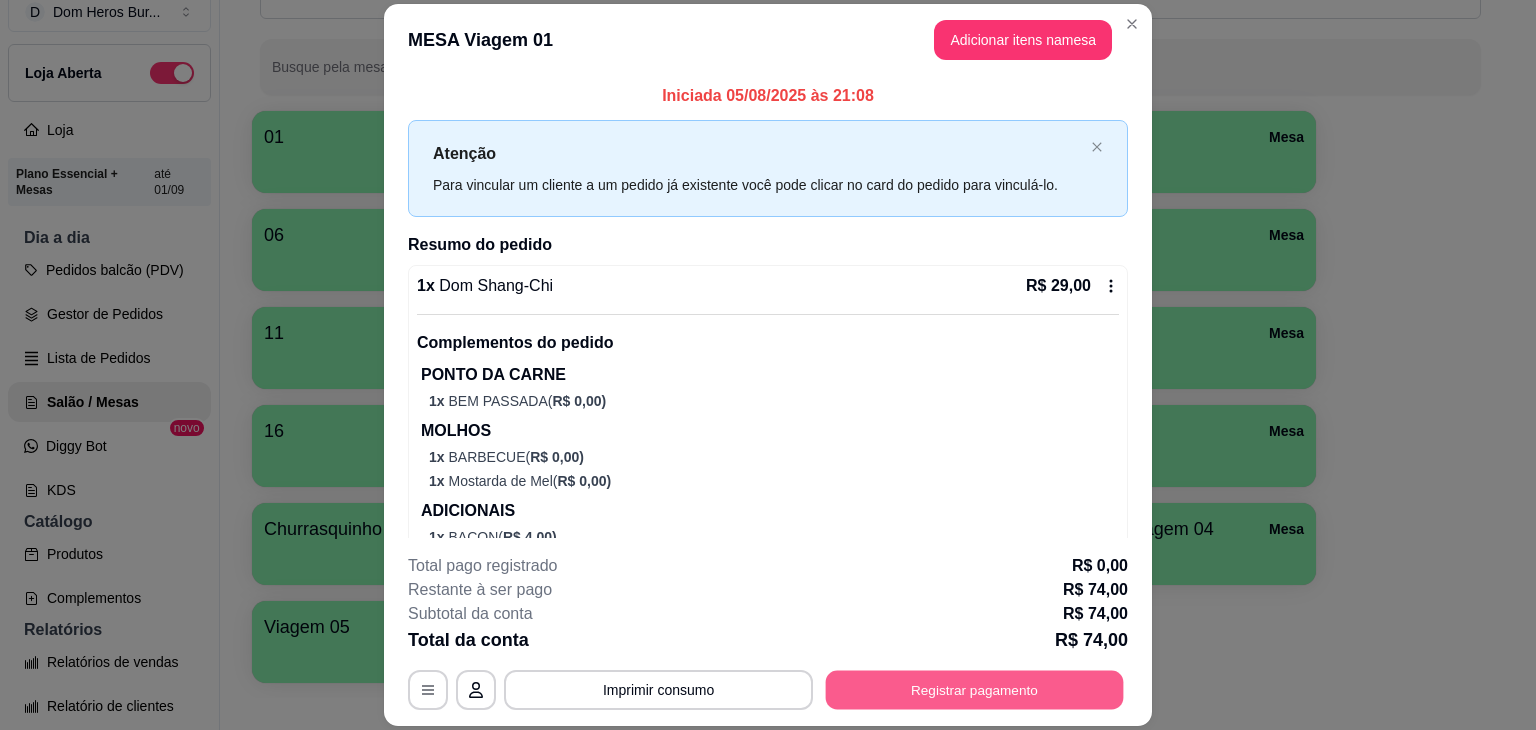 click on "Registrar pagamento" at bounding box center [975, 690] 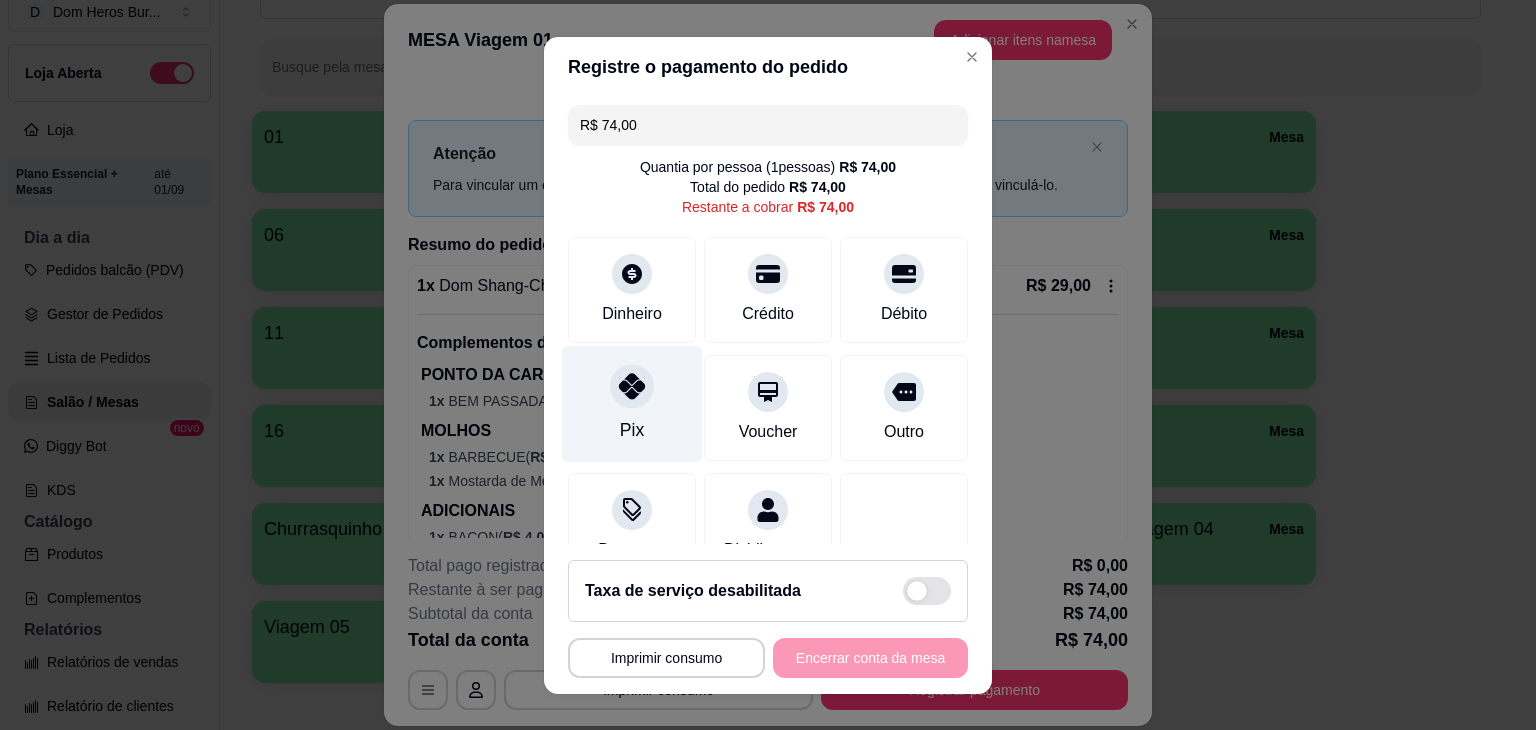 click on "Pix" at bounding box center [632, 403] 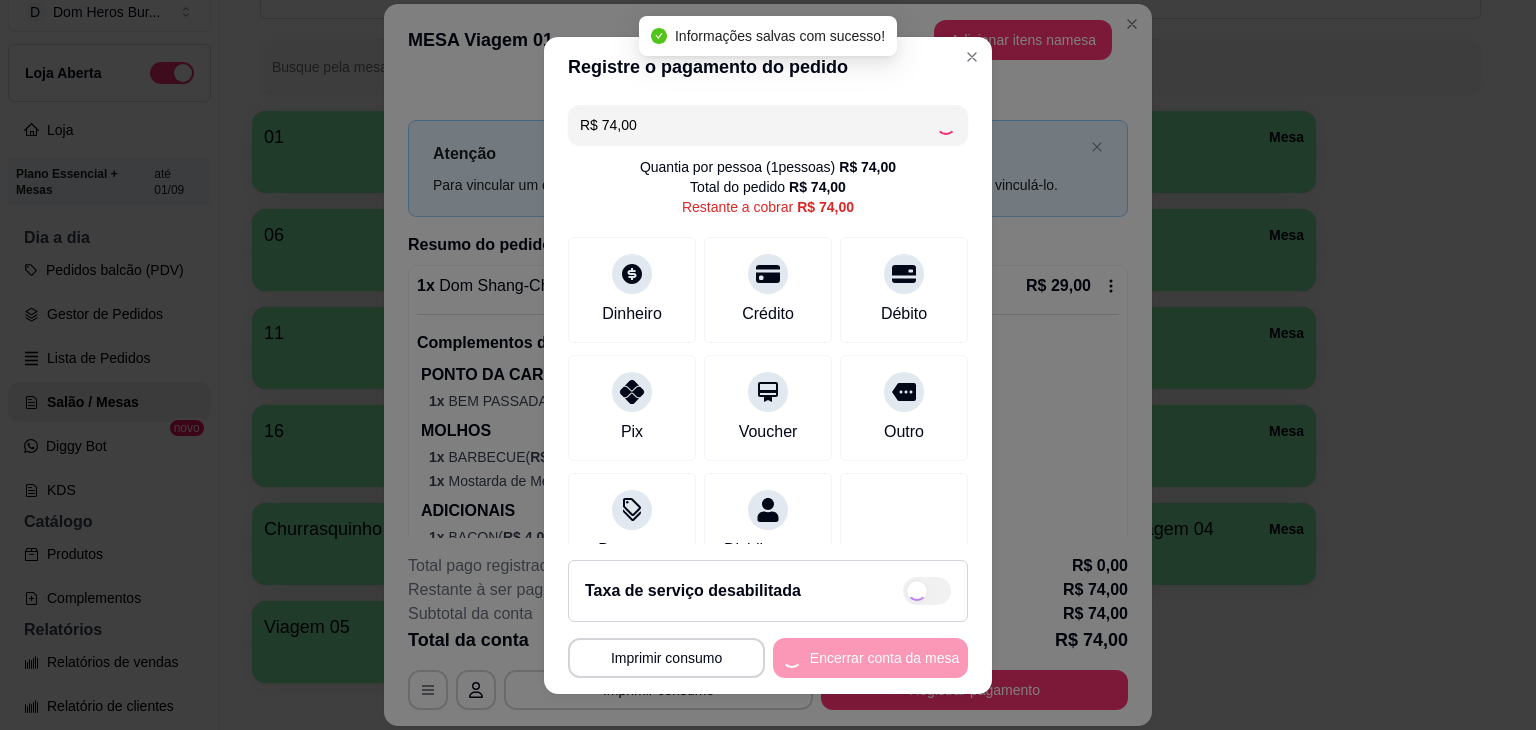 type on "R$ 0,00" 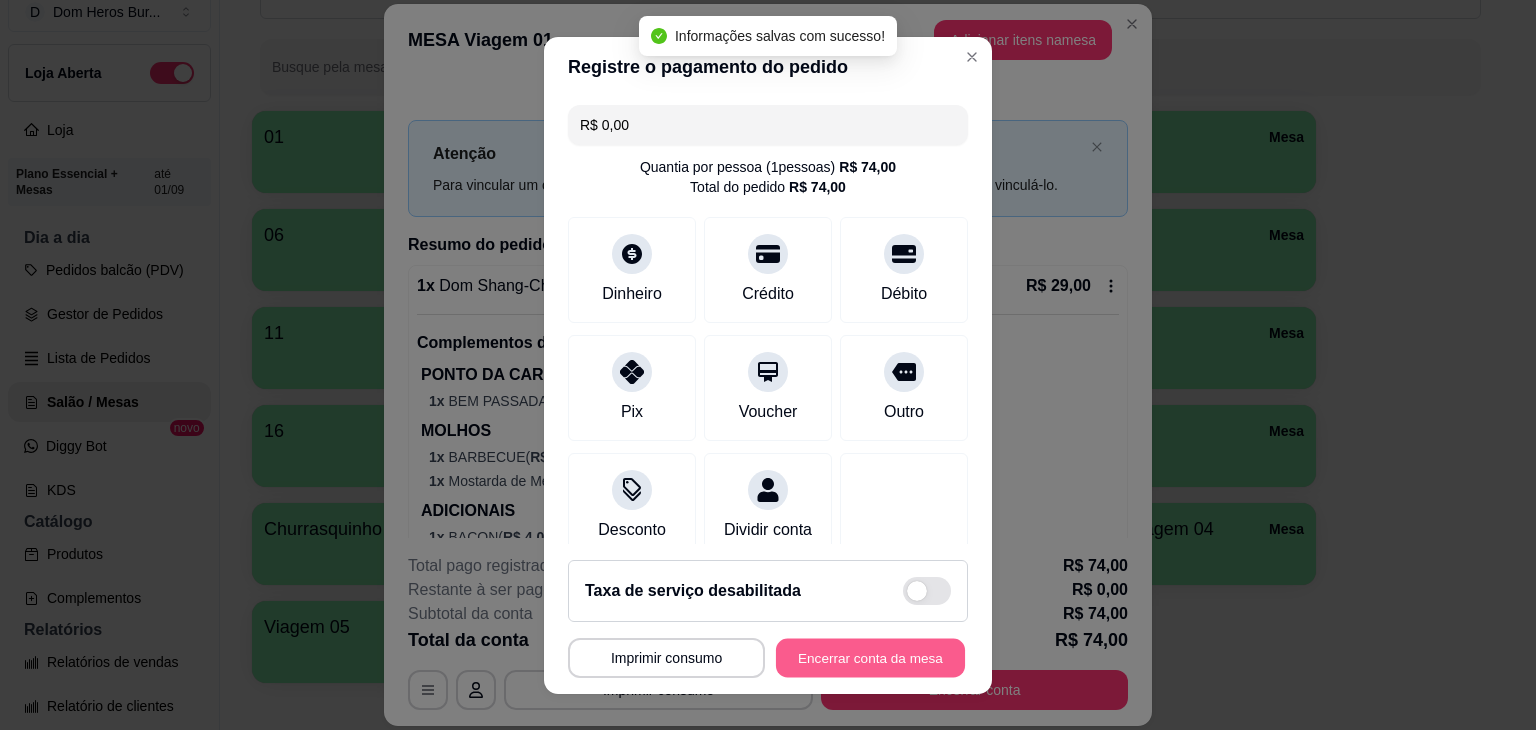 click on "Encerrar conta da mesa" at bounding box center (870, 657) 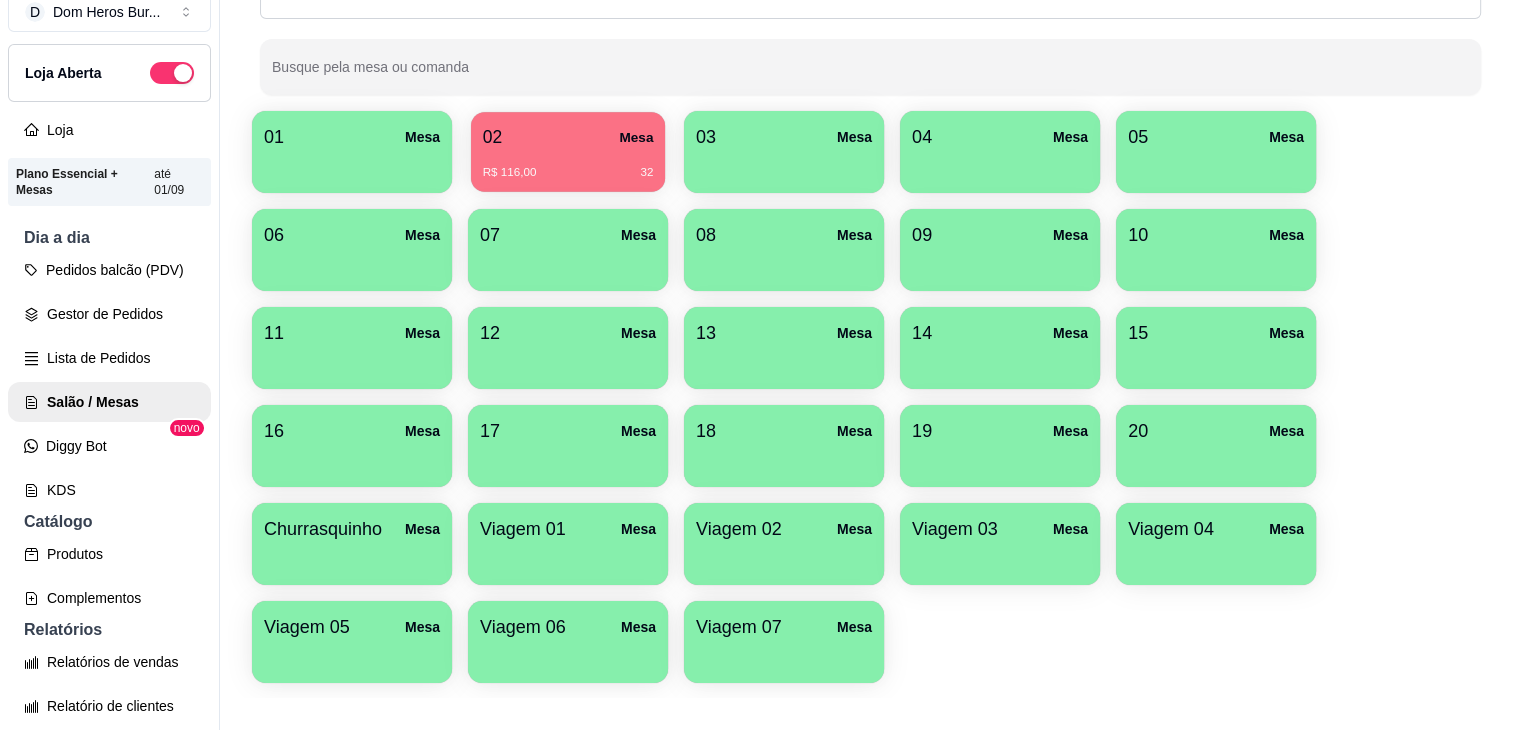 click on "02 Mesa" at bounding box center [568, 137] 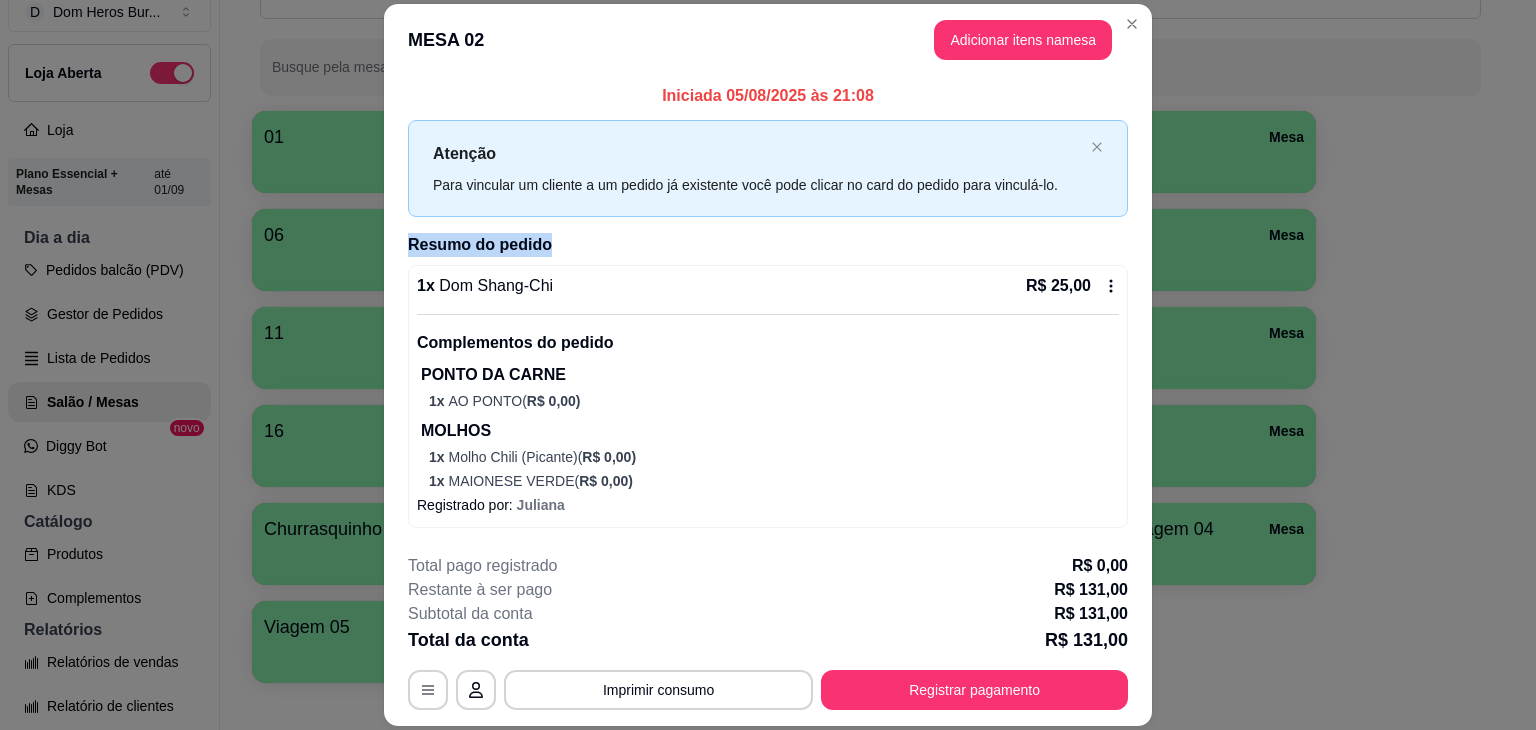 drag, startPoint x: 1112, startPoint y: 215, endPoint x: 1120, endPoint y: 234, distance: 20.615528 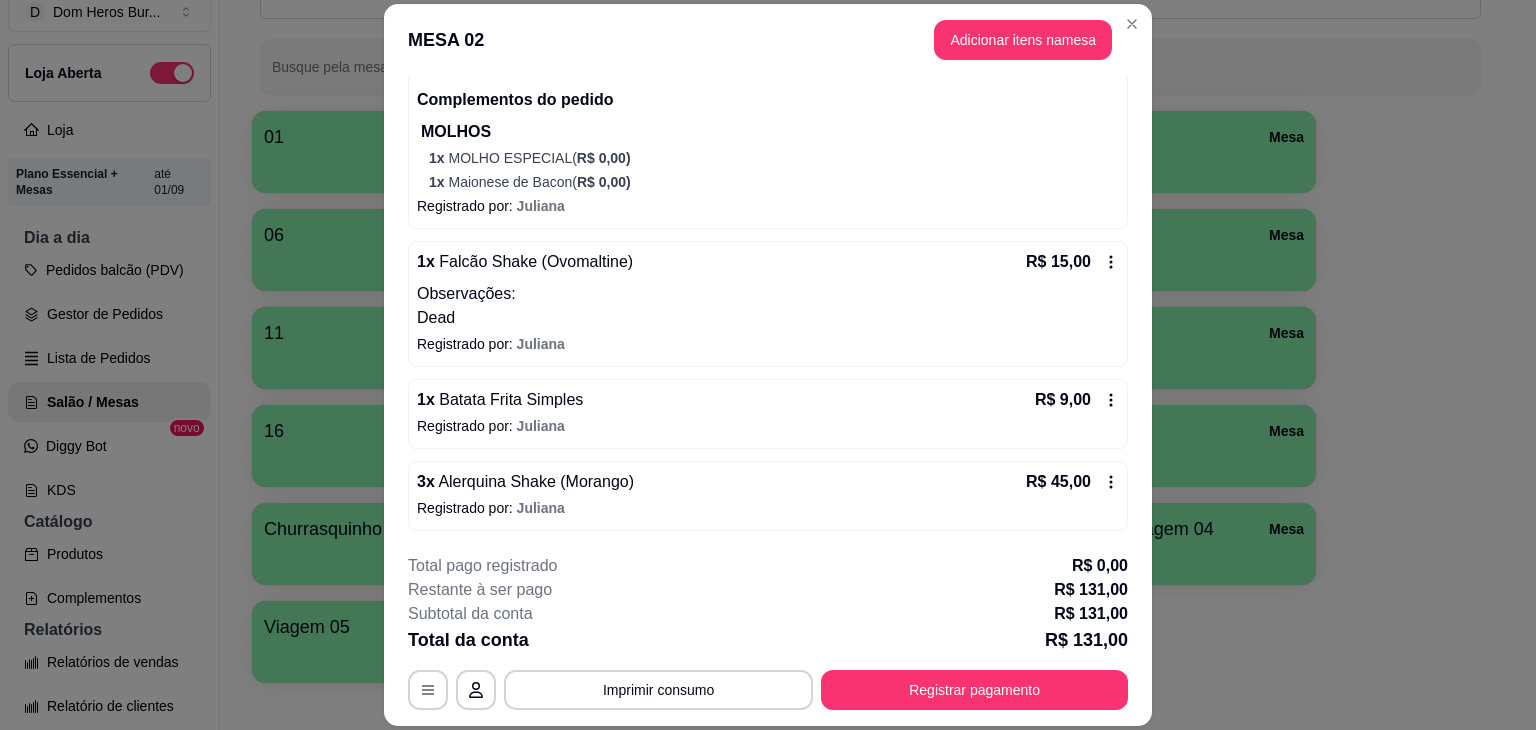 scroll, scrollTop: 679, scrollLeft: 0, axis: vertical 